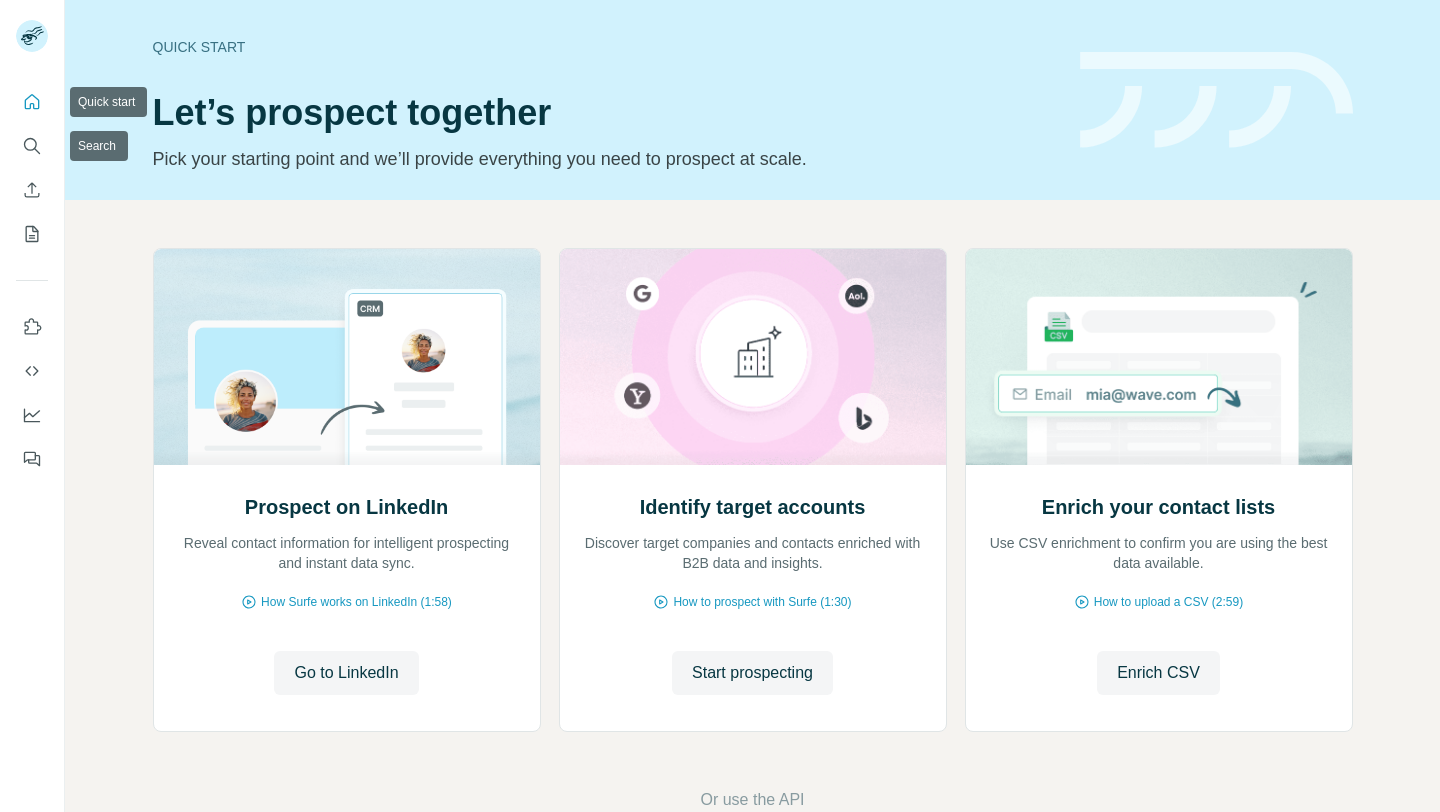 scroll, scrollTop: 0, scrollLeft: 0, axis: both 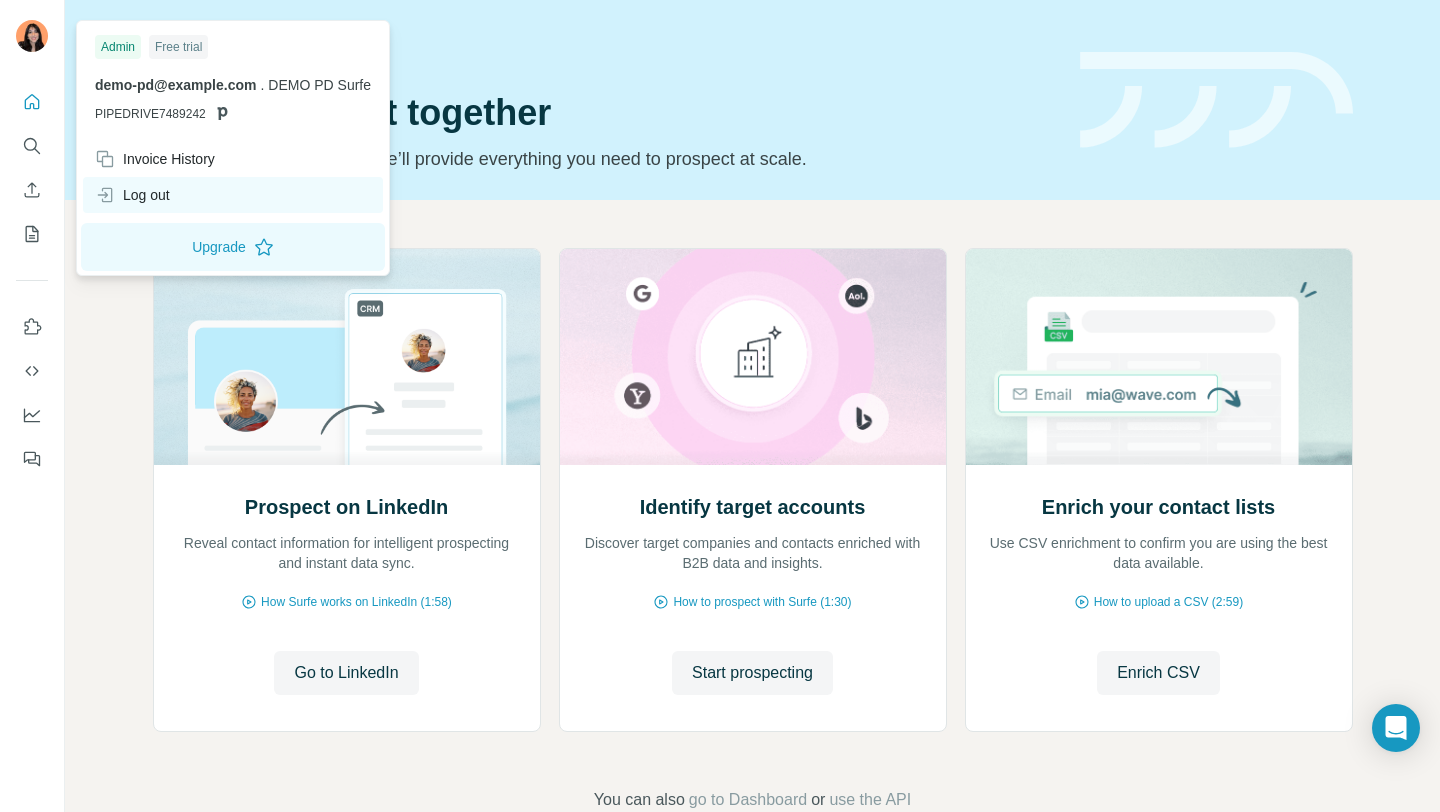click on "Log out" at bounding box center (132, 195) 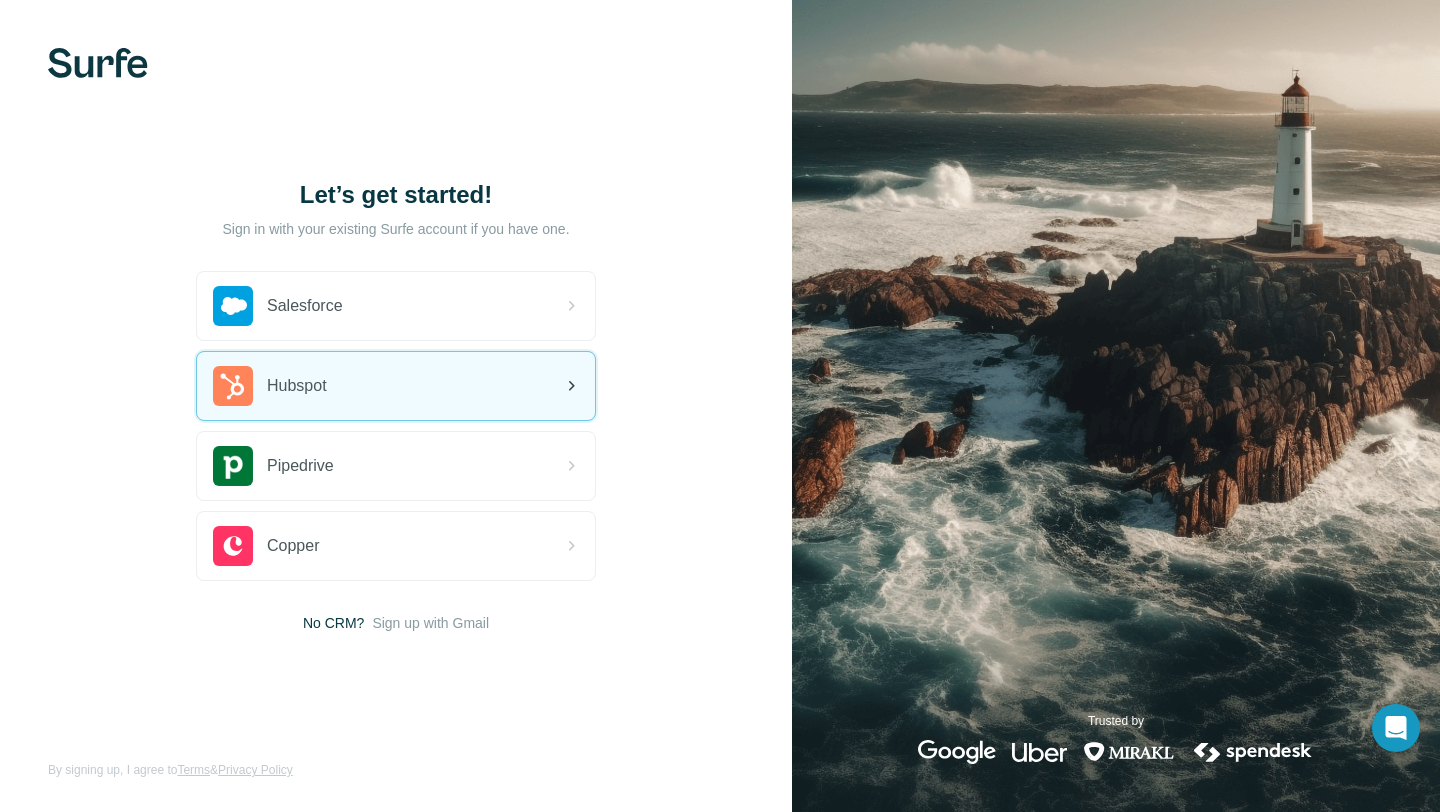 click on "Hubspot" at bounding box center (297, 386) 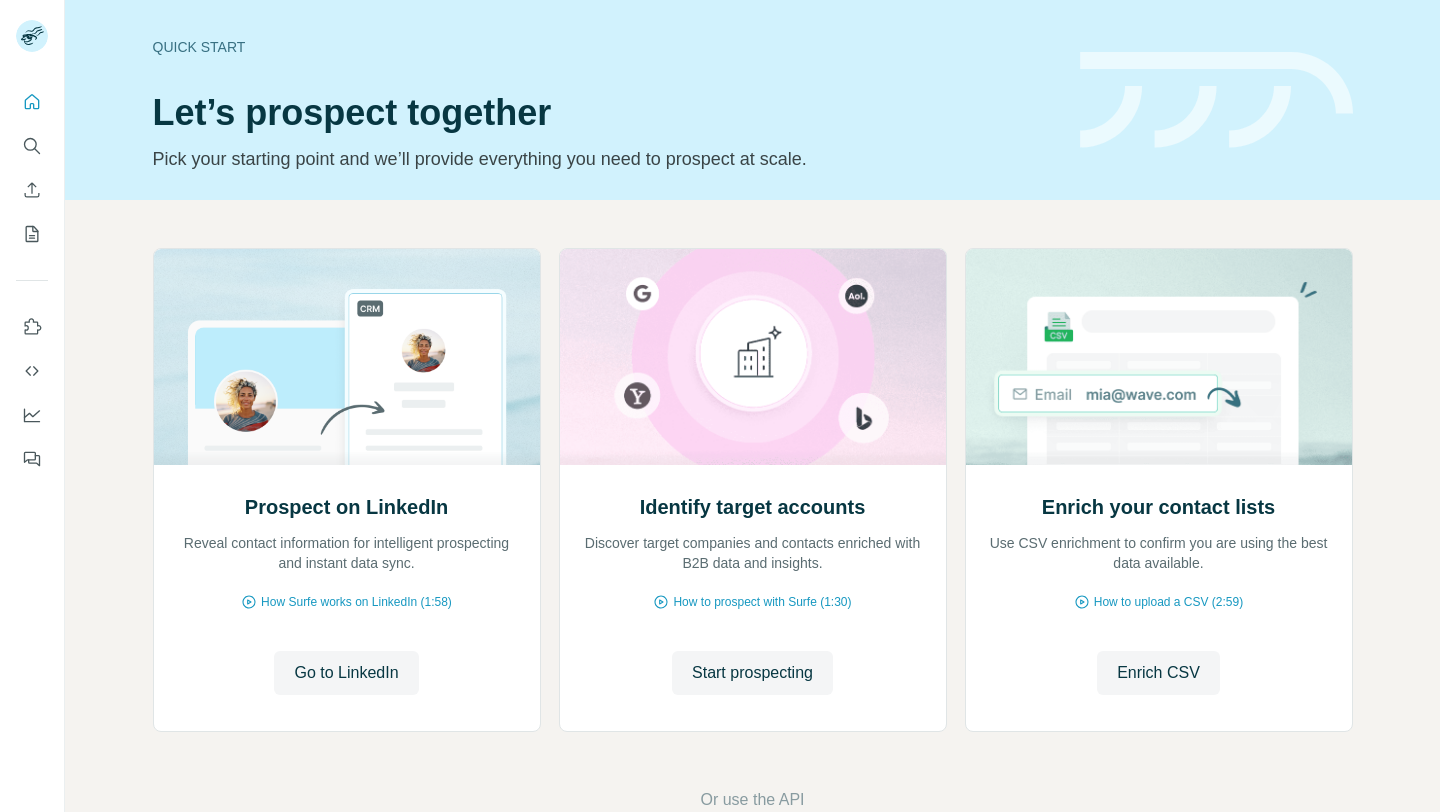 scroll, scrollTop: 0, scrollLeft: 0, axis: both 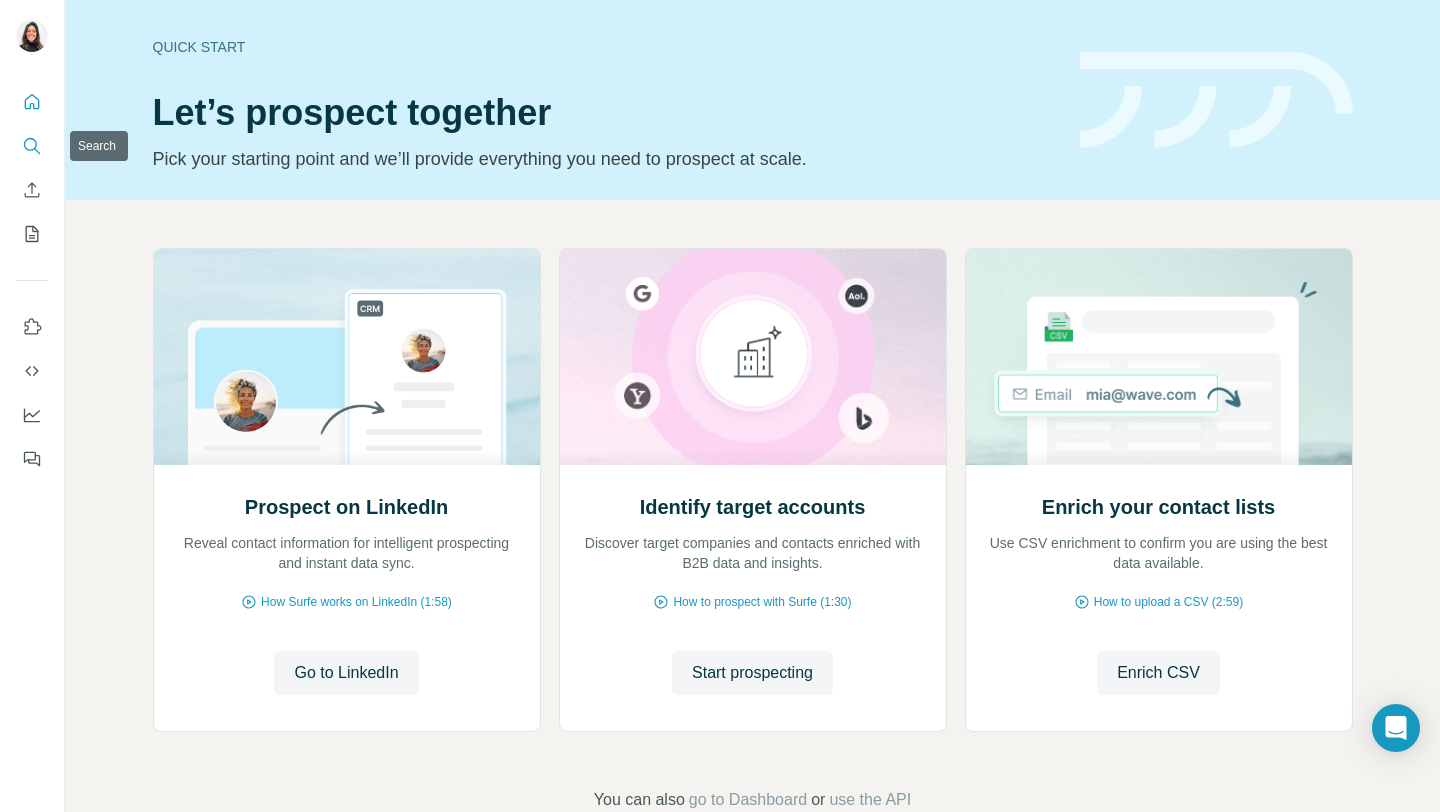 click 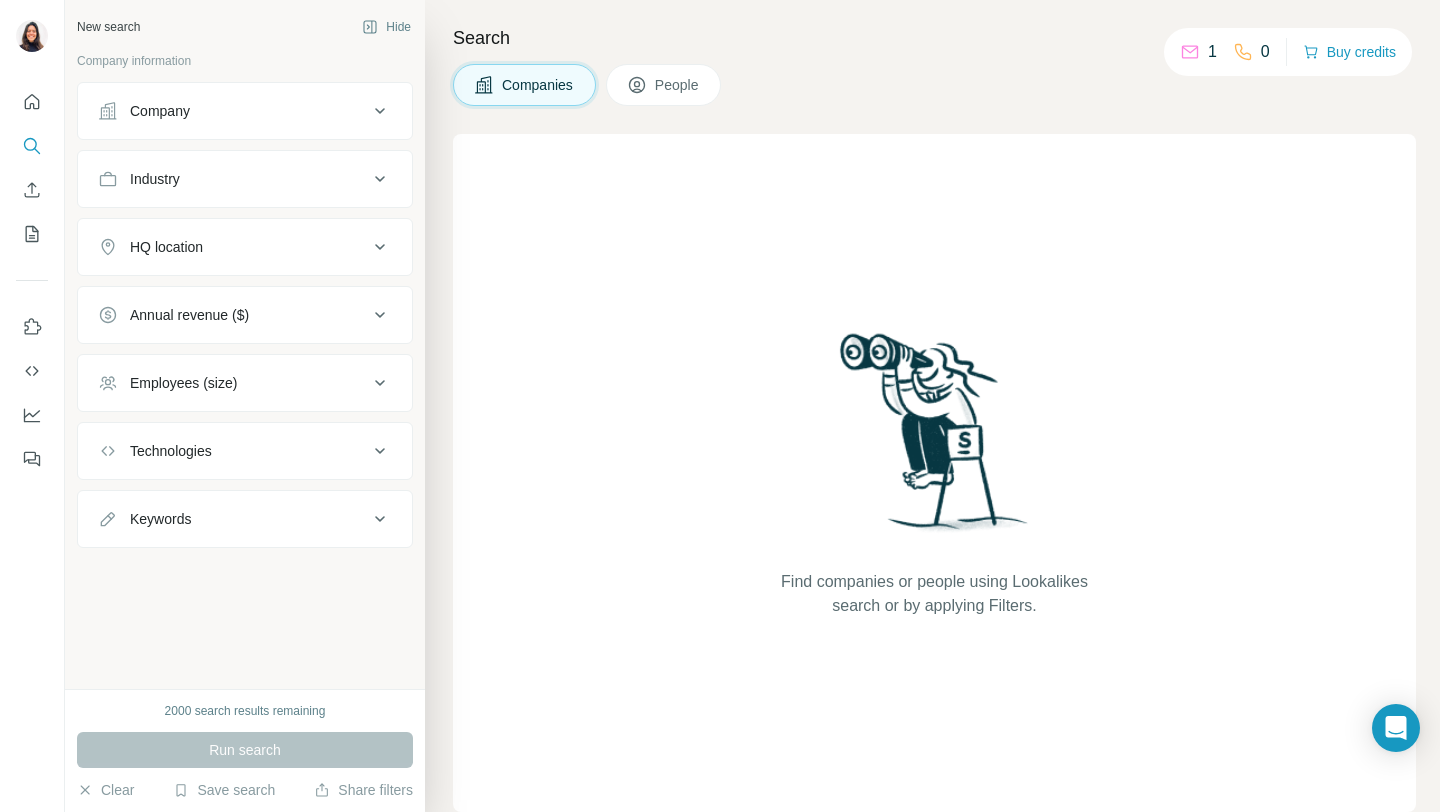 click on "Industry" at bounding box center [233, 179] 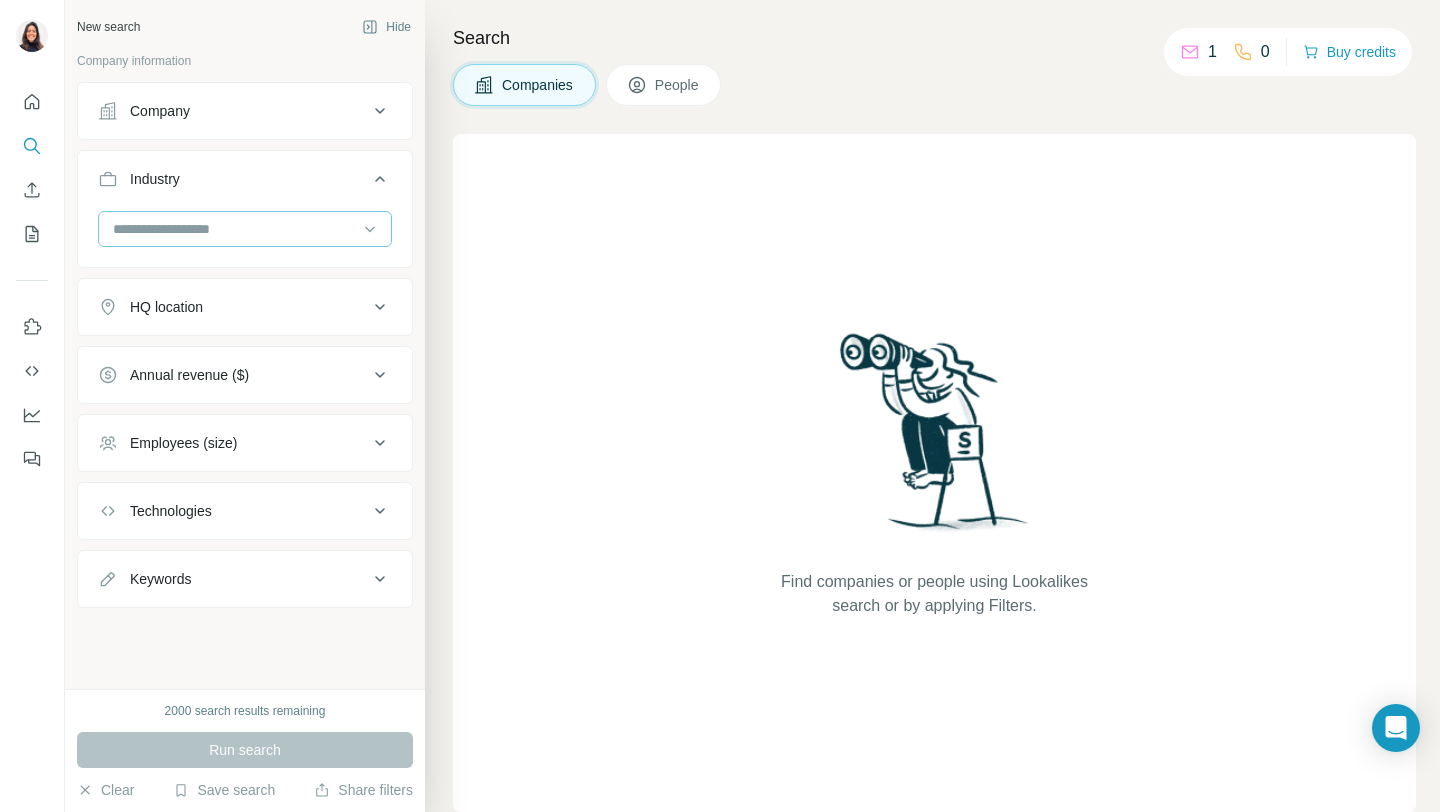 click at bounding box center (234, 229) 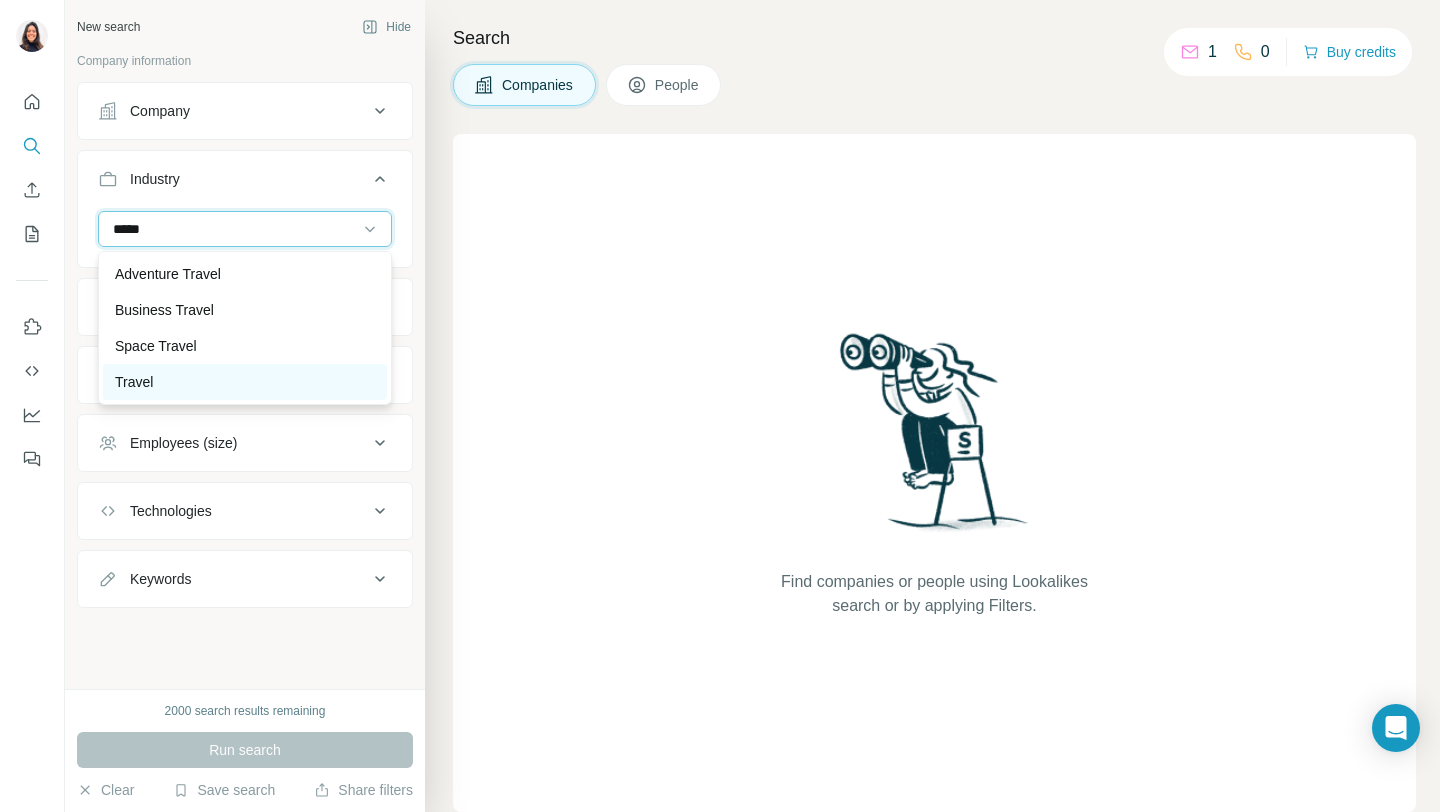 type on "*****" 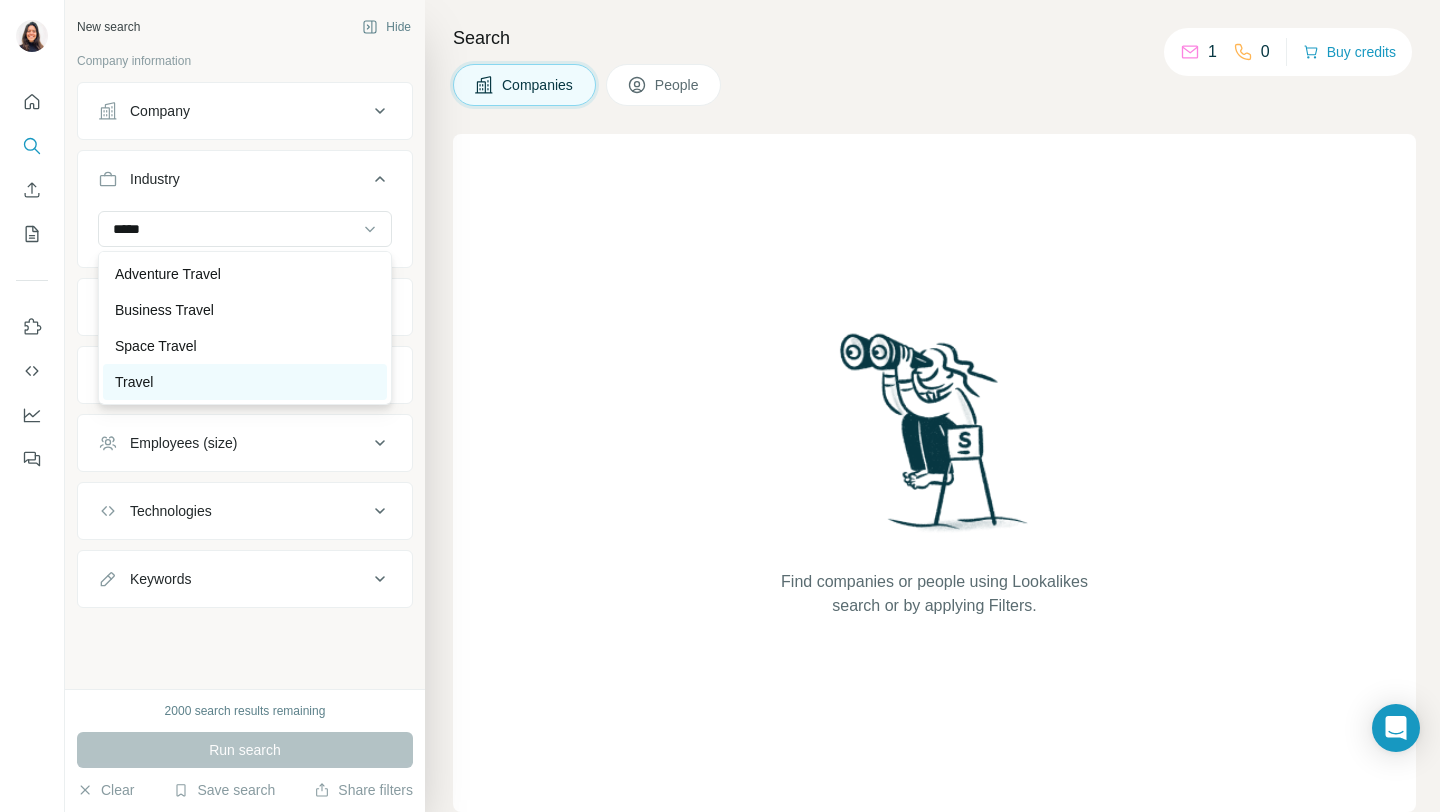 click on "Travel" at bounding box center [245, 382] 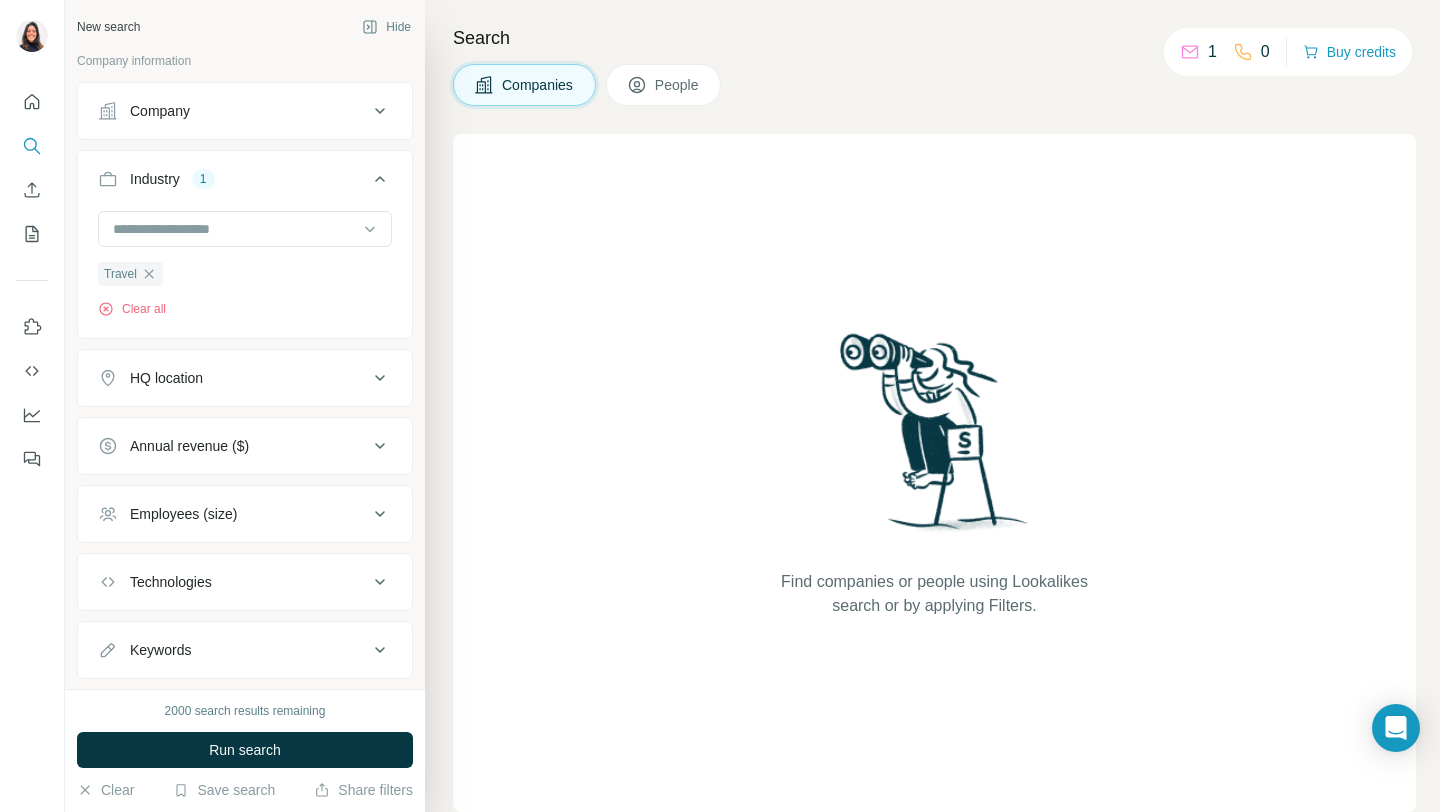 click on "HQ location" at bounding box center (166, 378) 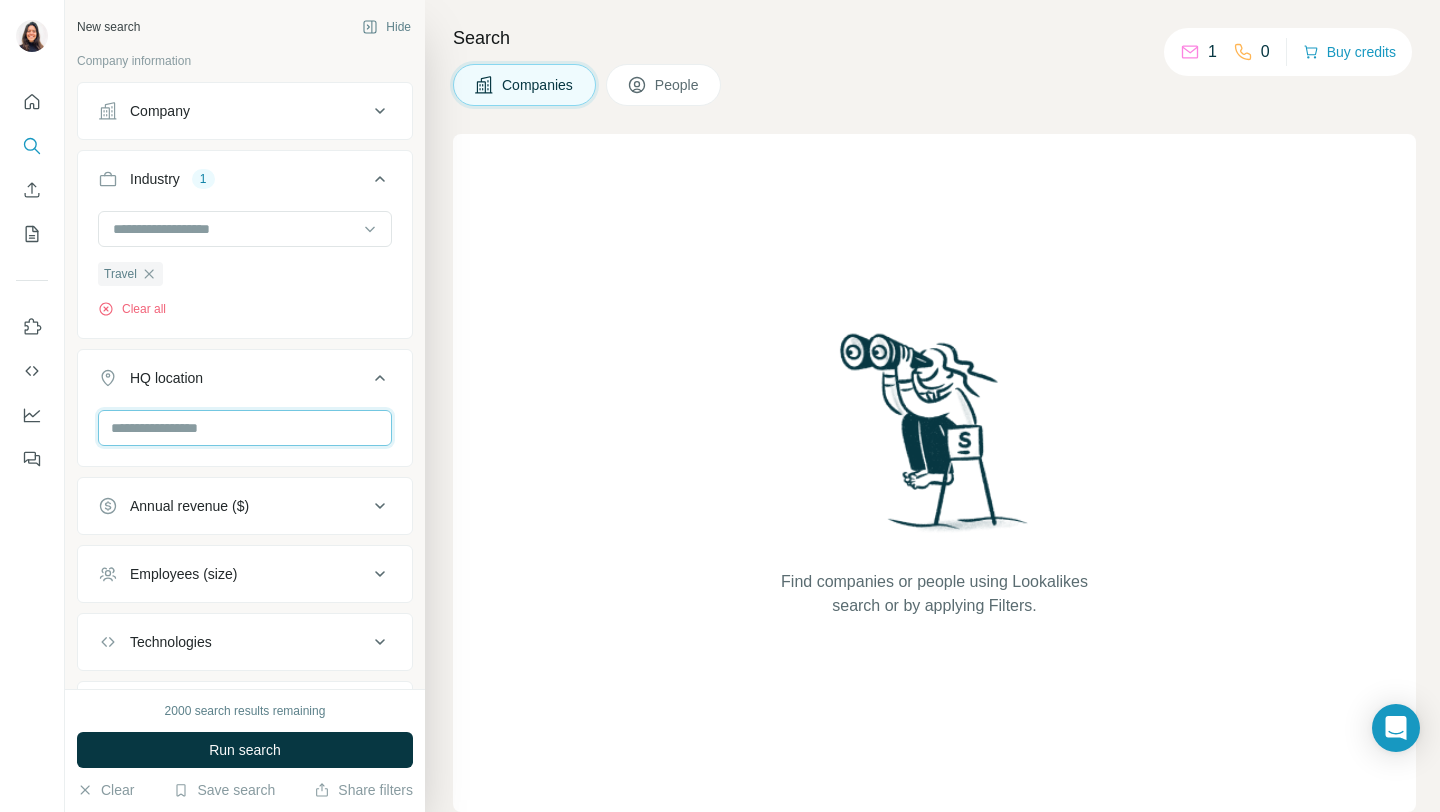 click at bounding box center [245, 428] 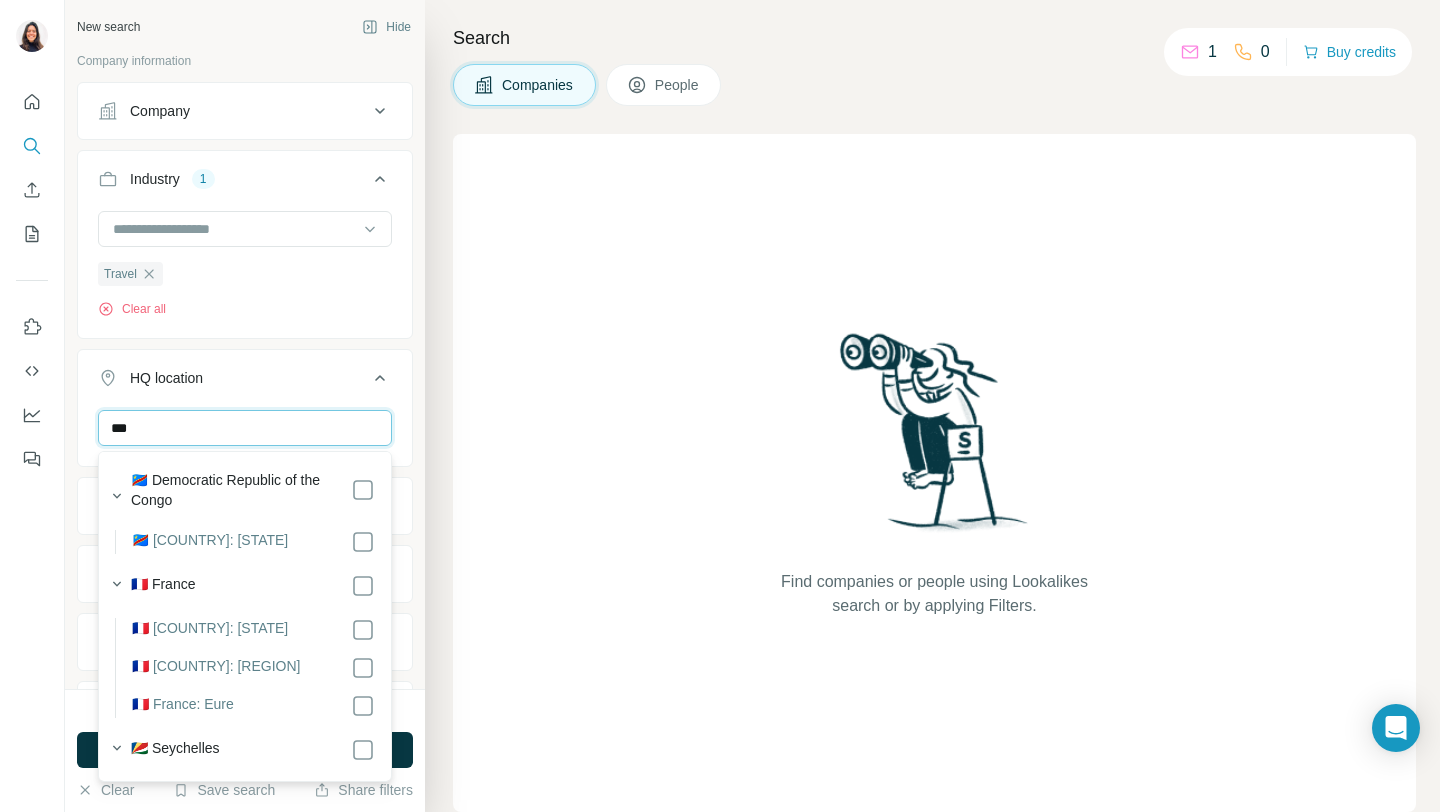 type on "***" 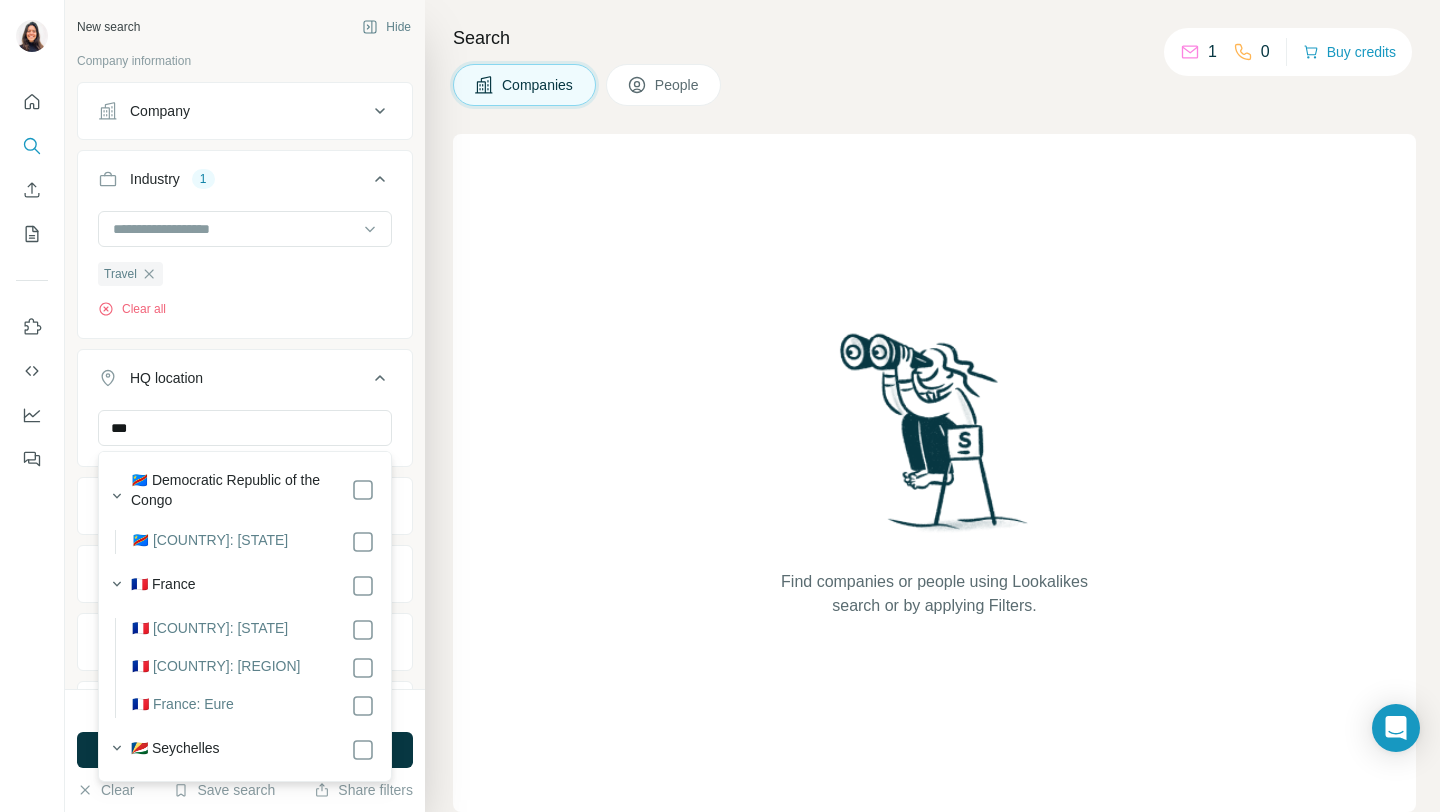 click on "🇨🇩 Democratic Republic of the Congo" at bounding box center [241, 490] 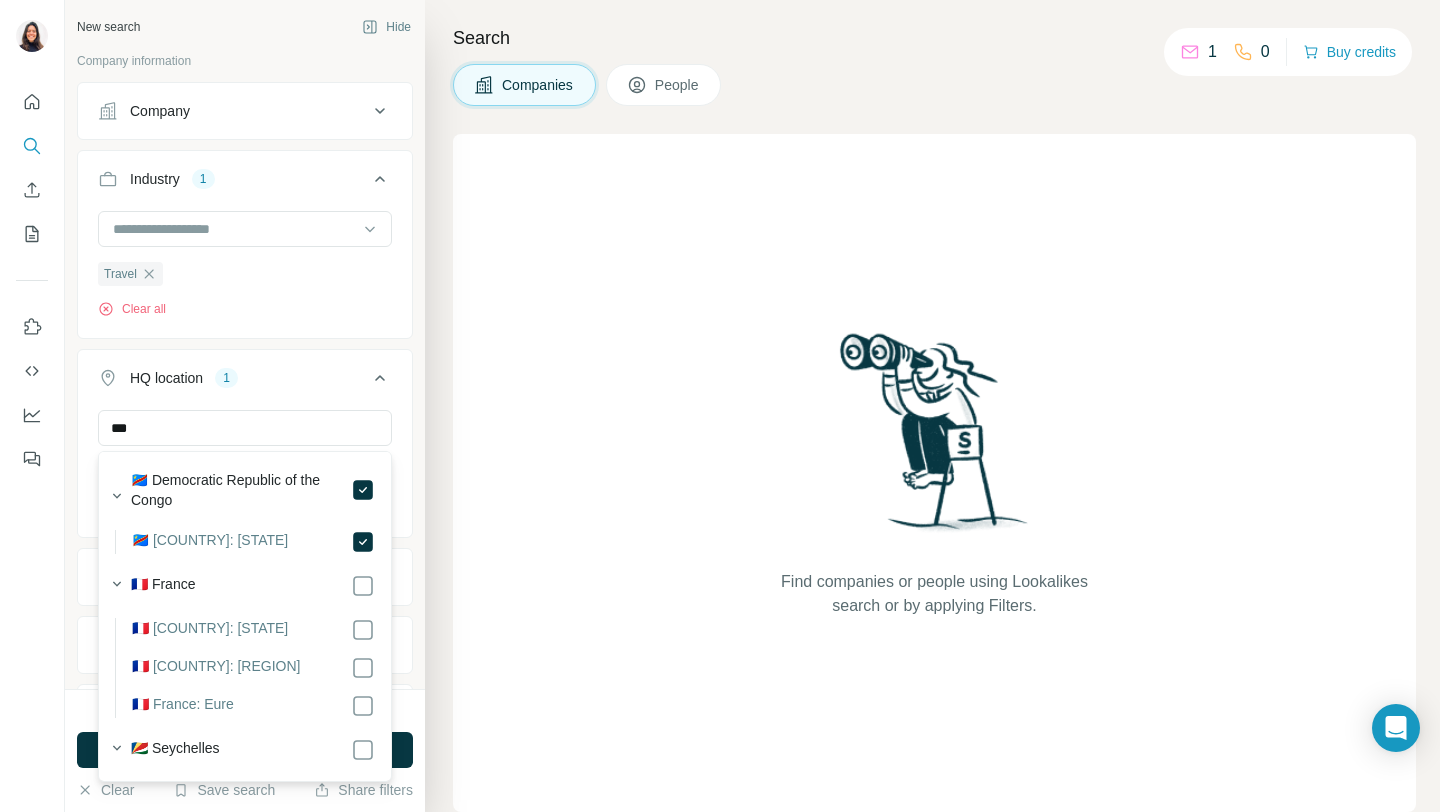 click on "🇨🇩 Democratic Republic of the Congo" at bounding box center (241, 490) 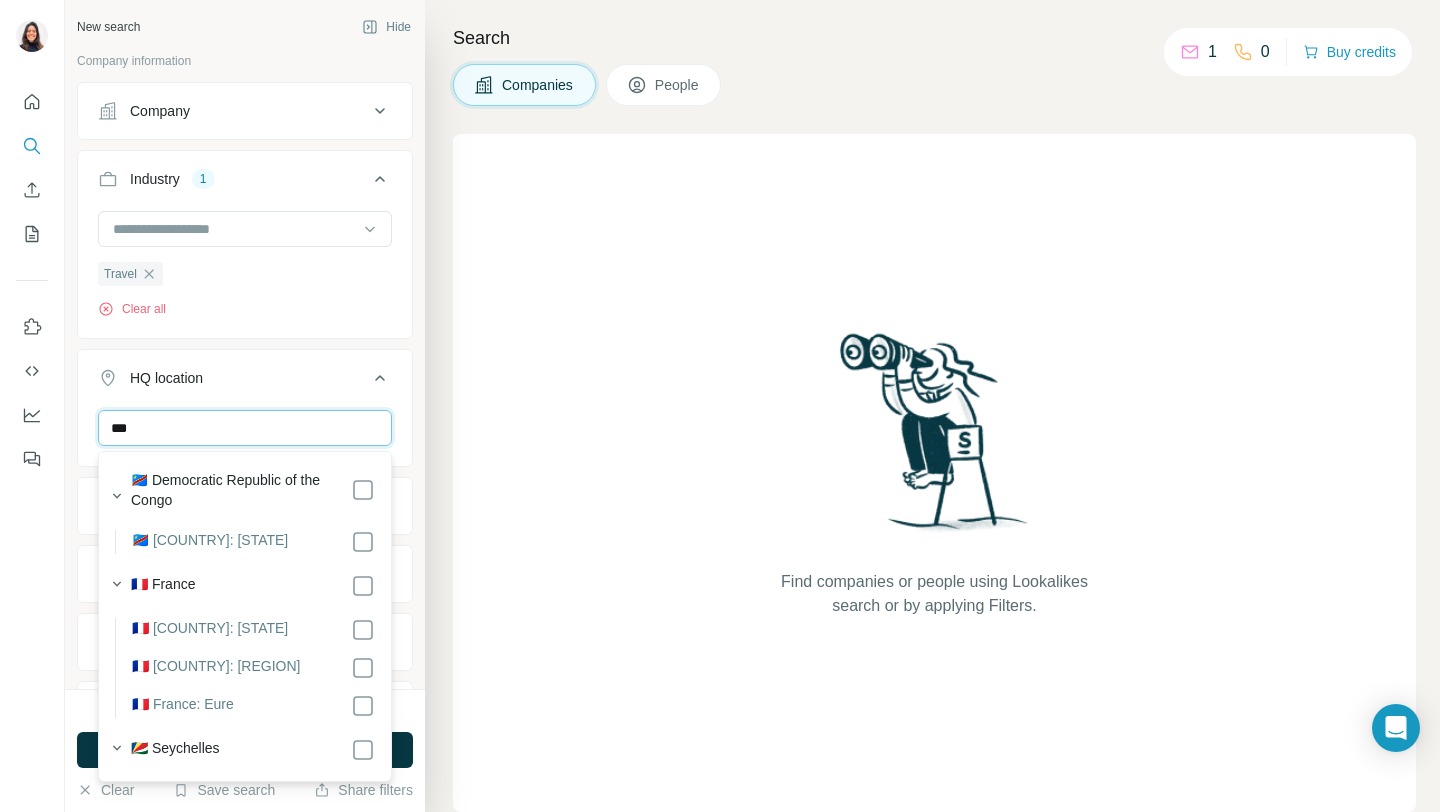 click on "***" at bounding box center [245, 428] 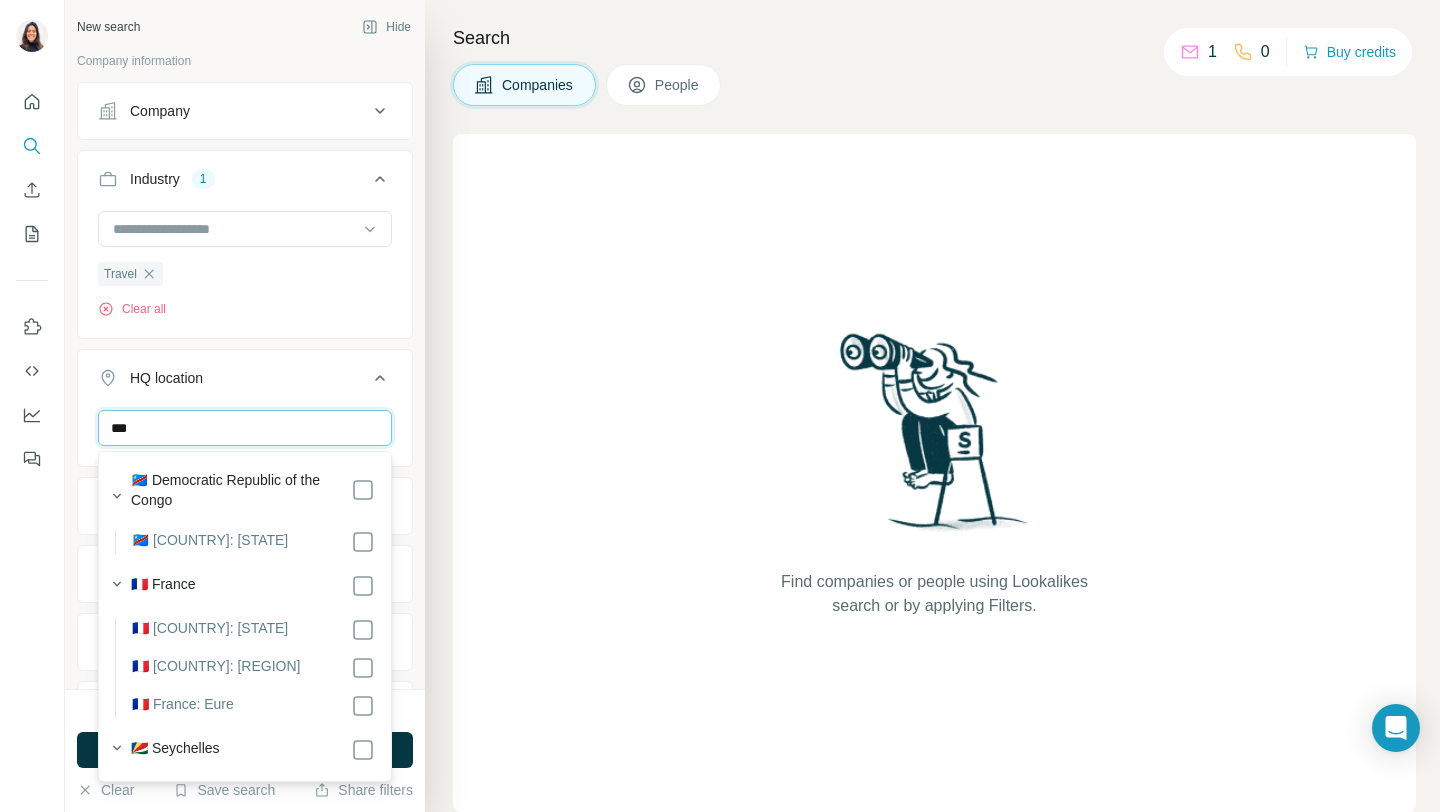 click on "***" at bounding box center (245, 428) 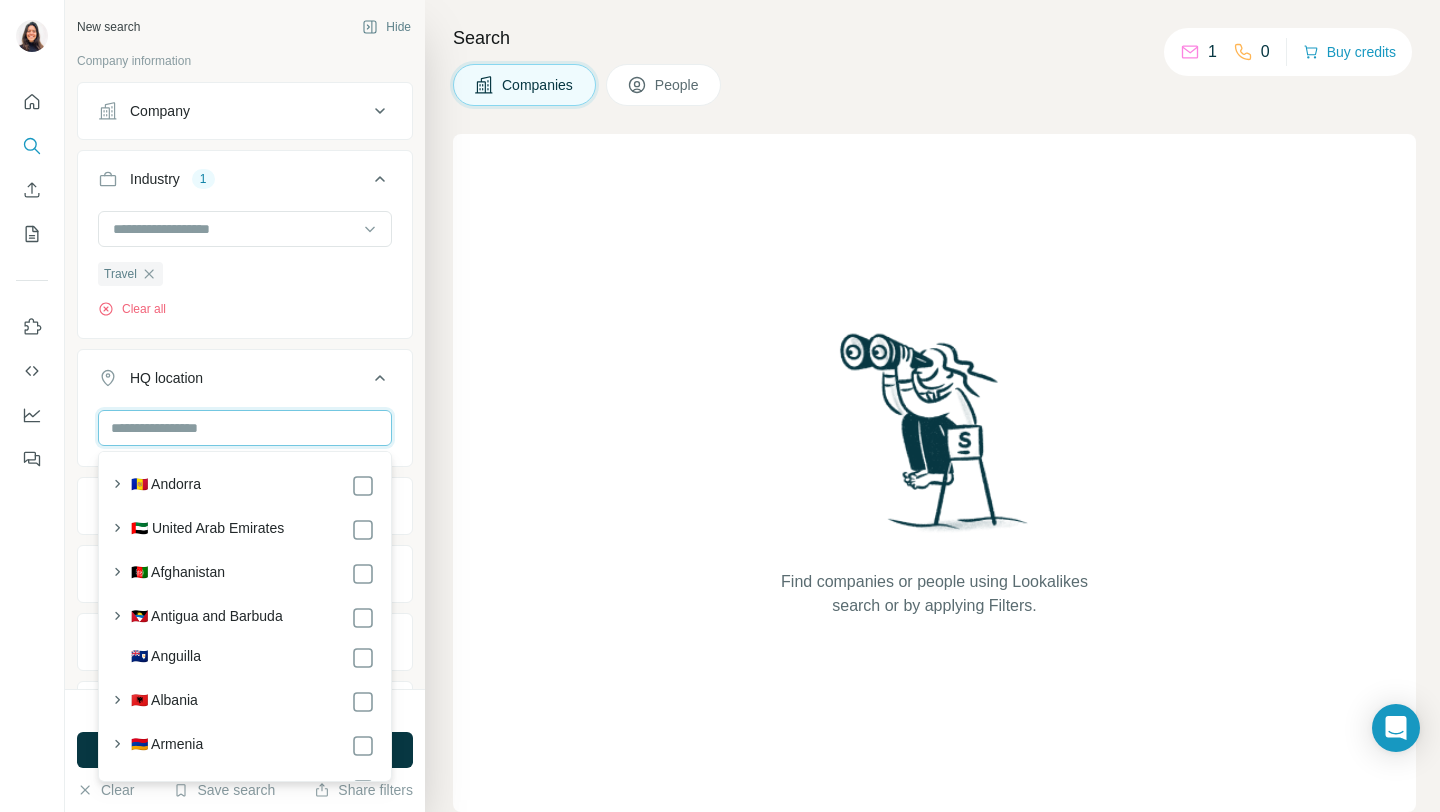 type 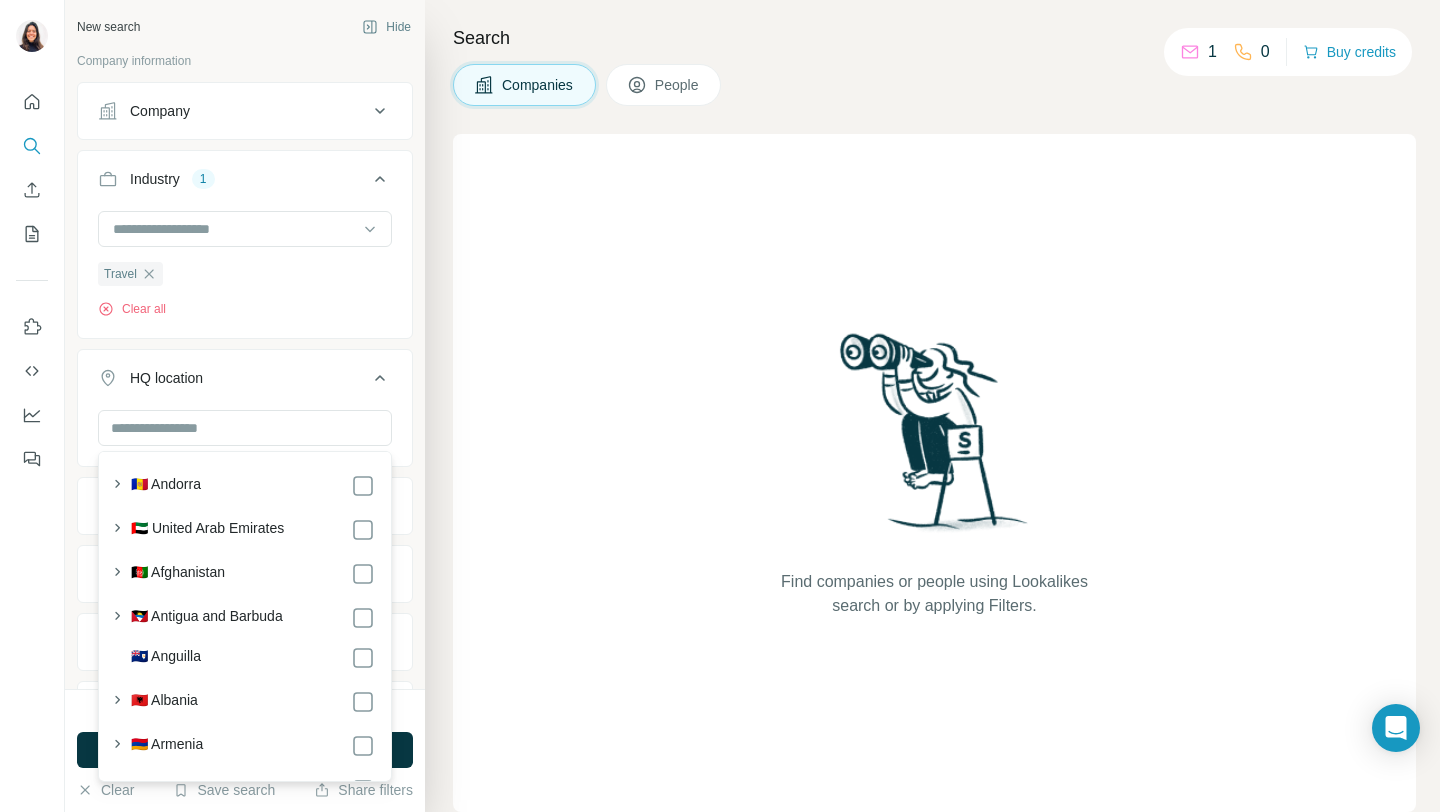 click on "Search Companies People Find companies or people using Lookalikes search or by applying Filters." at bounding box center (932, 406) 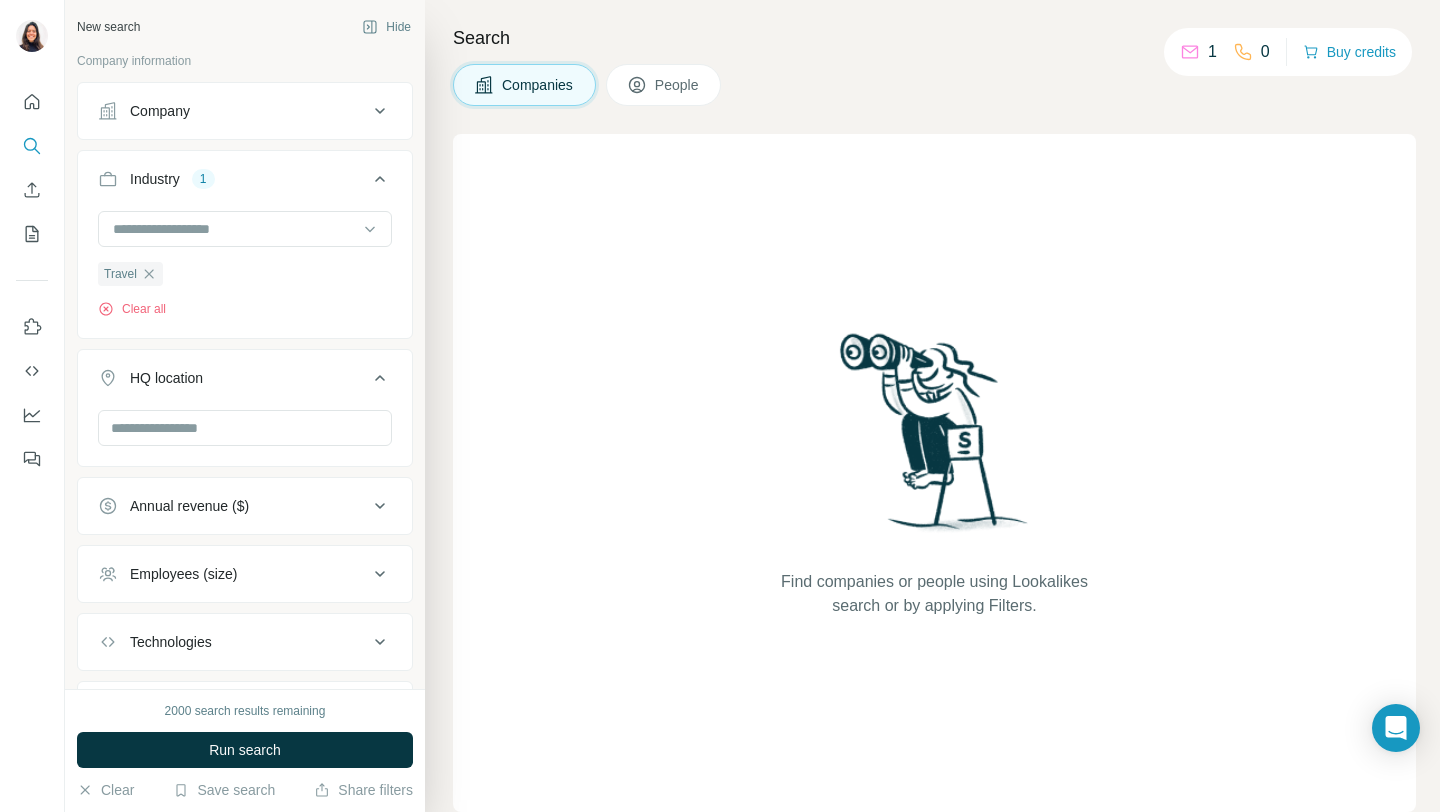 click on "Employees (size)" at bounding box center (245, 574) 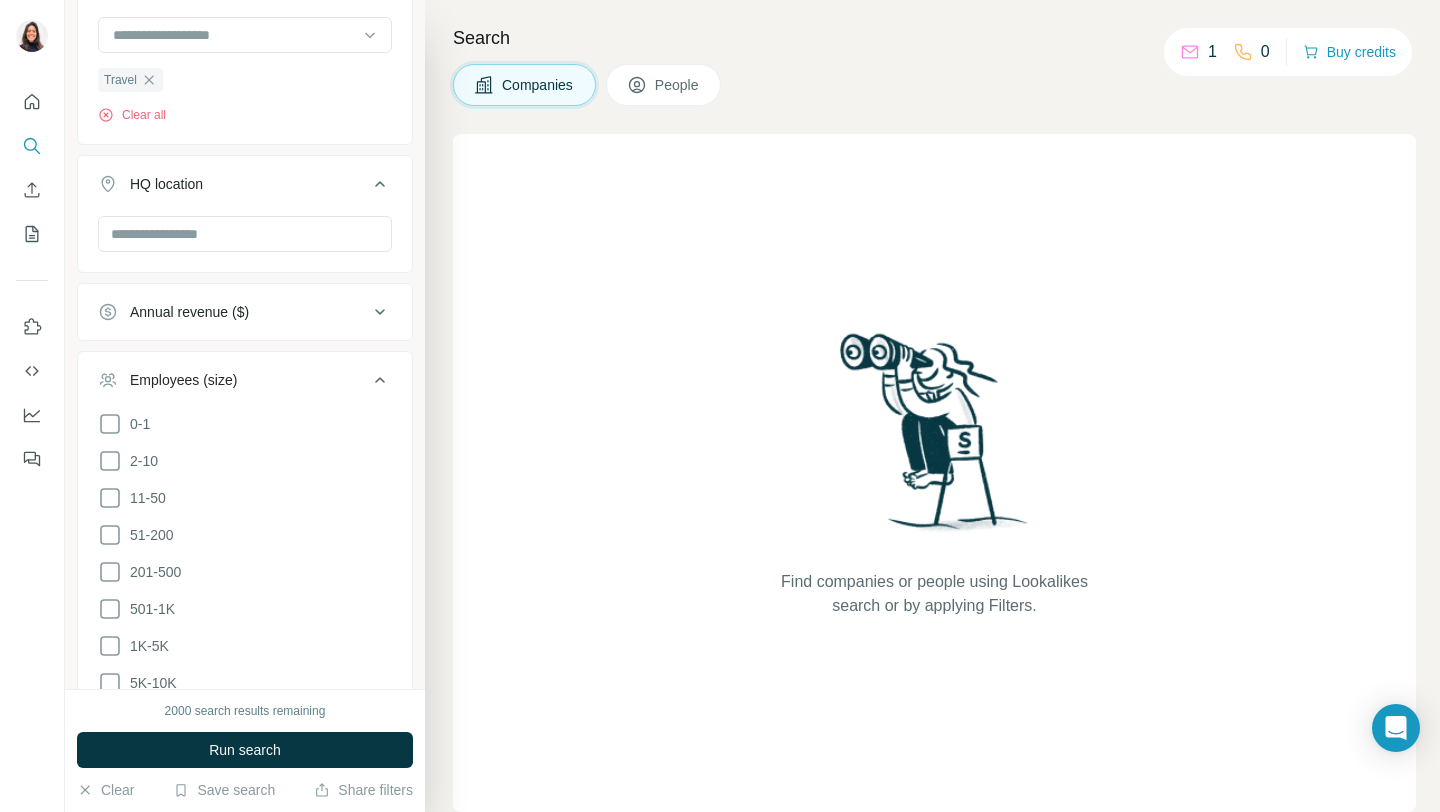 scroll, scrollTop: 202, scrollLeft: 0, axis: vertical 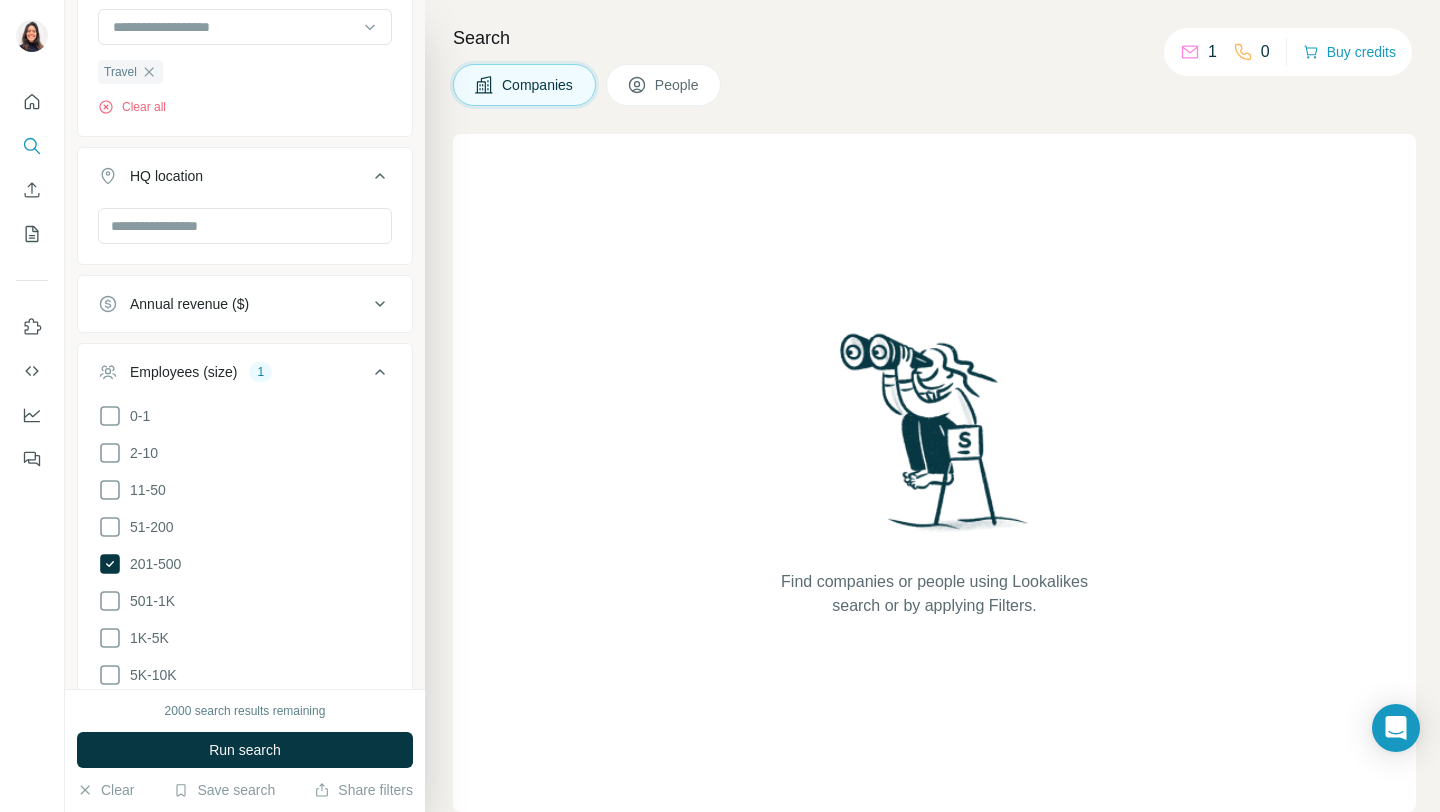 click on "0-1 2-10 11-50 51-200 201-500 501-1K 1K-5K 5K-10K 10K-50K 50K-100K 100K-500K 500K+" at bounding box center (245, 620) 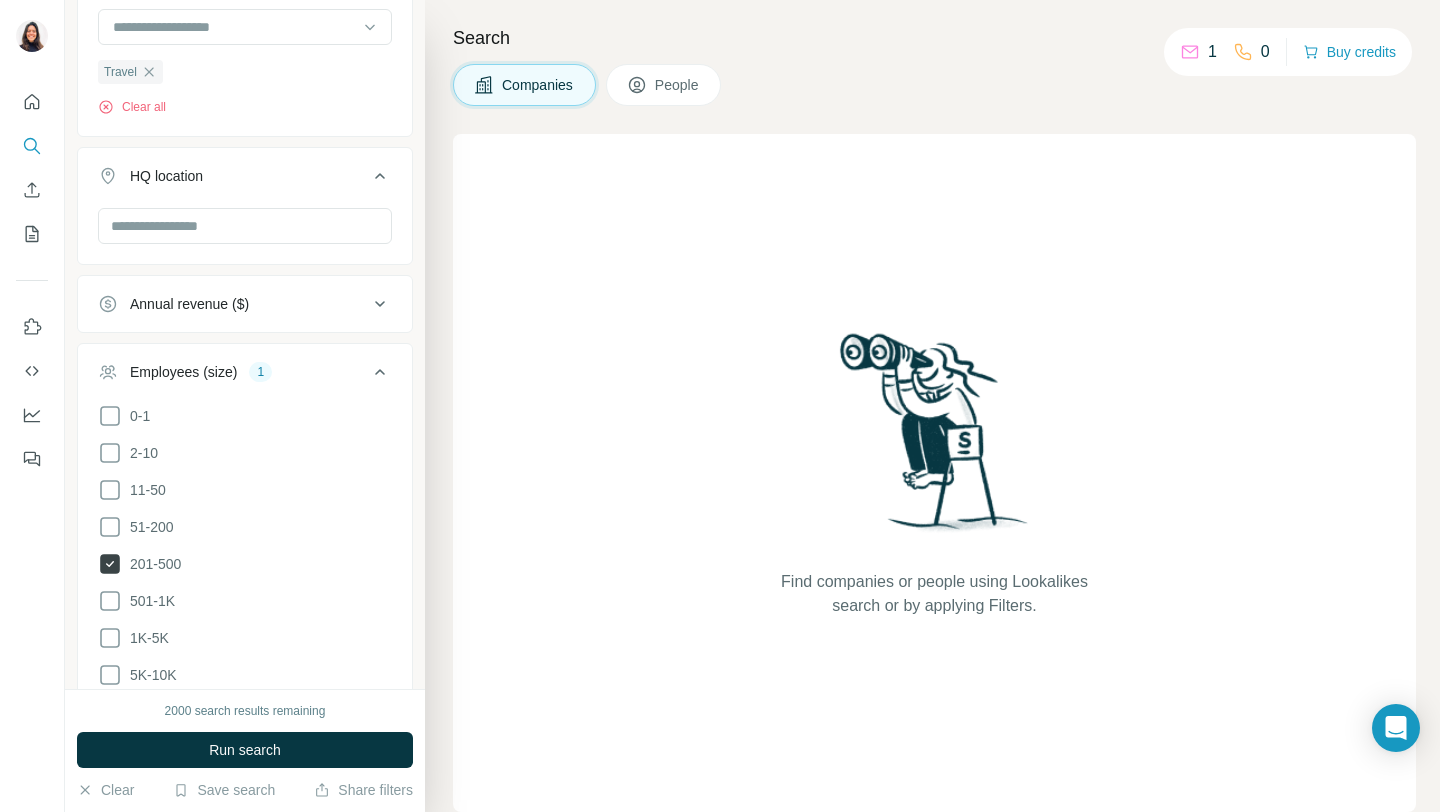 click 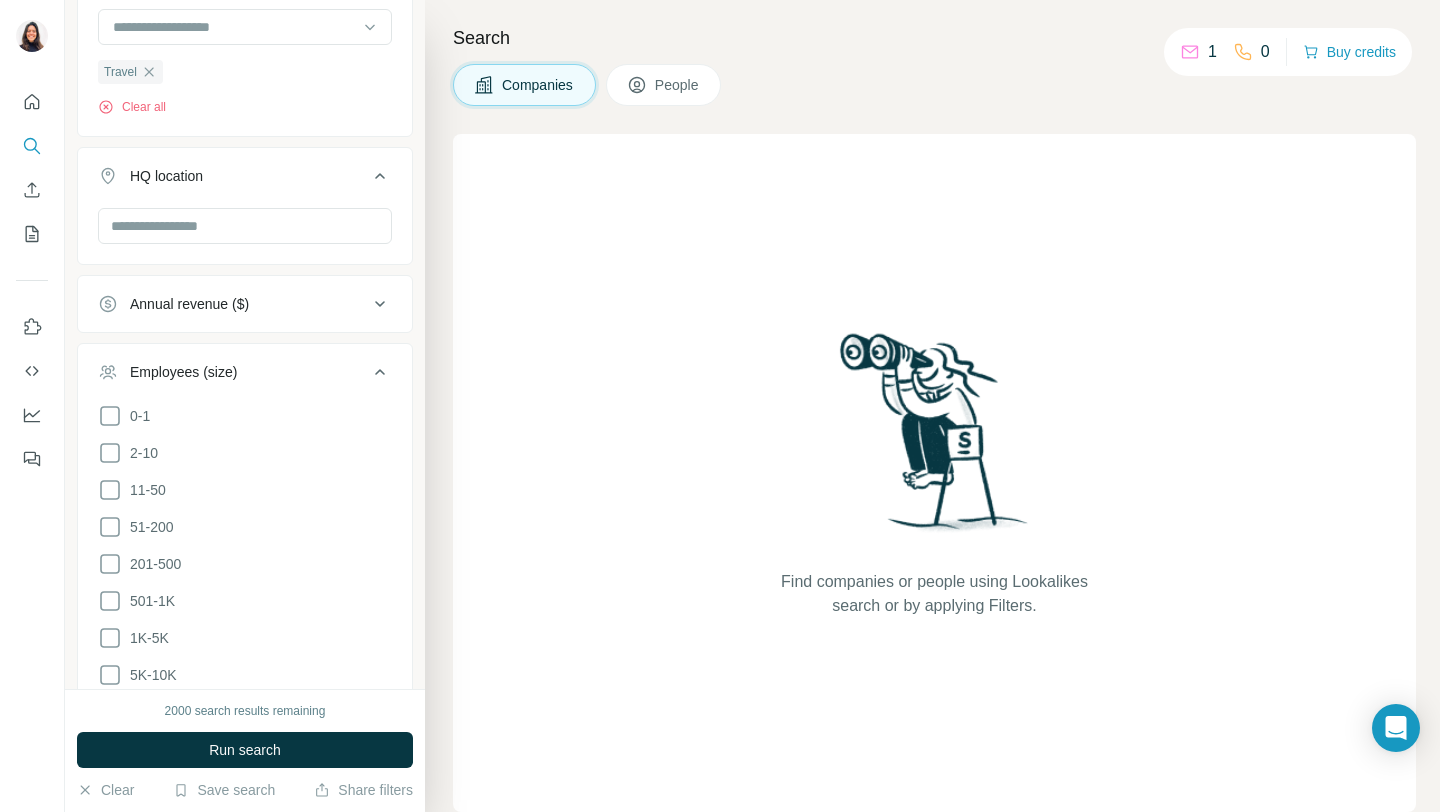 click on "501-1K" at bounding box center (245, 601) 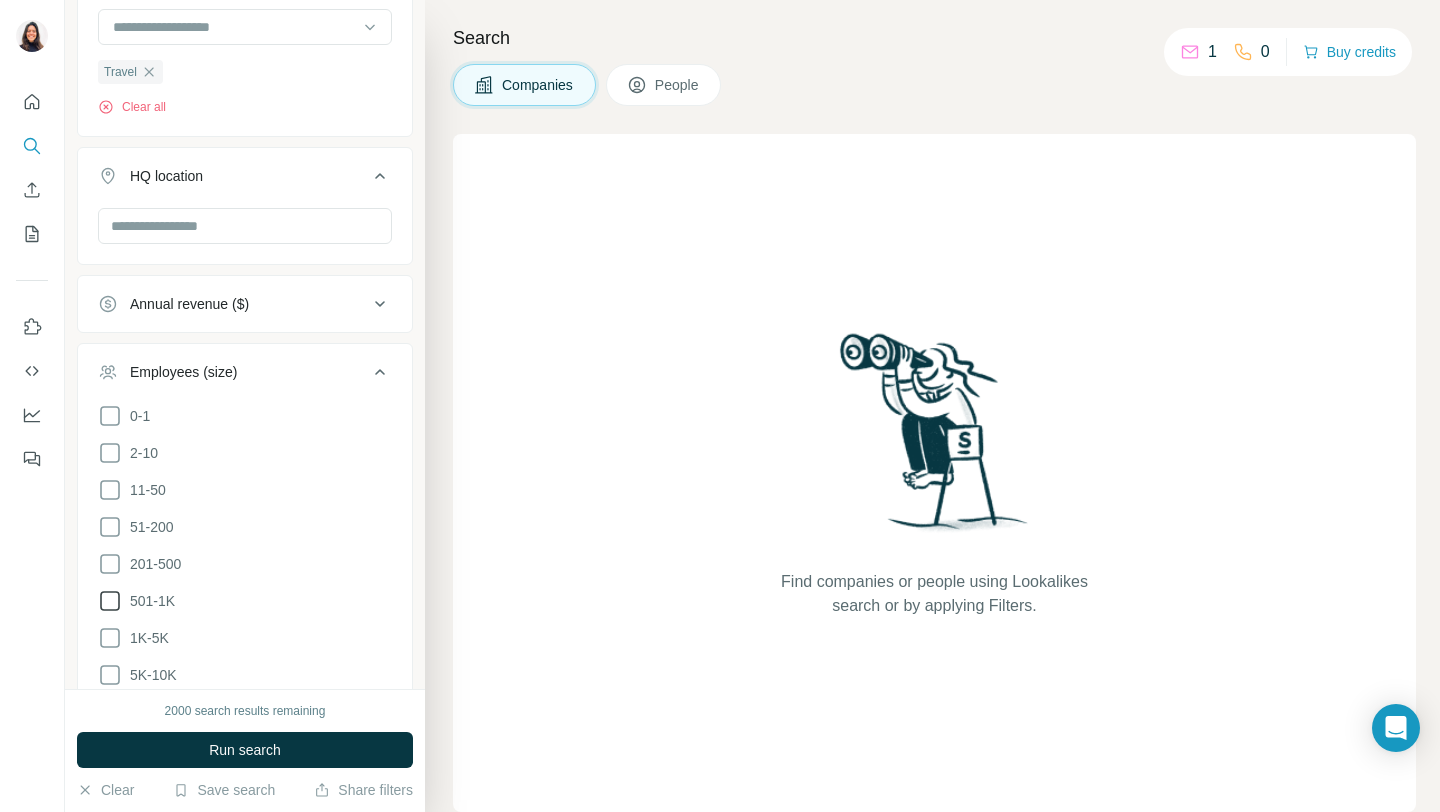 click 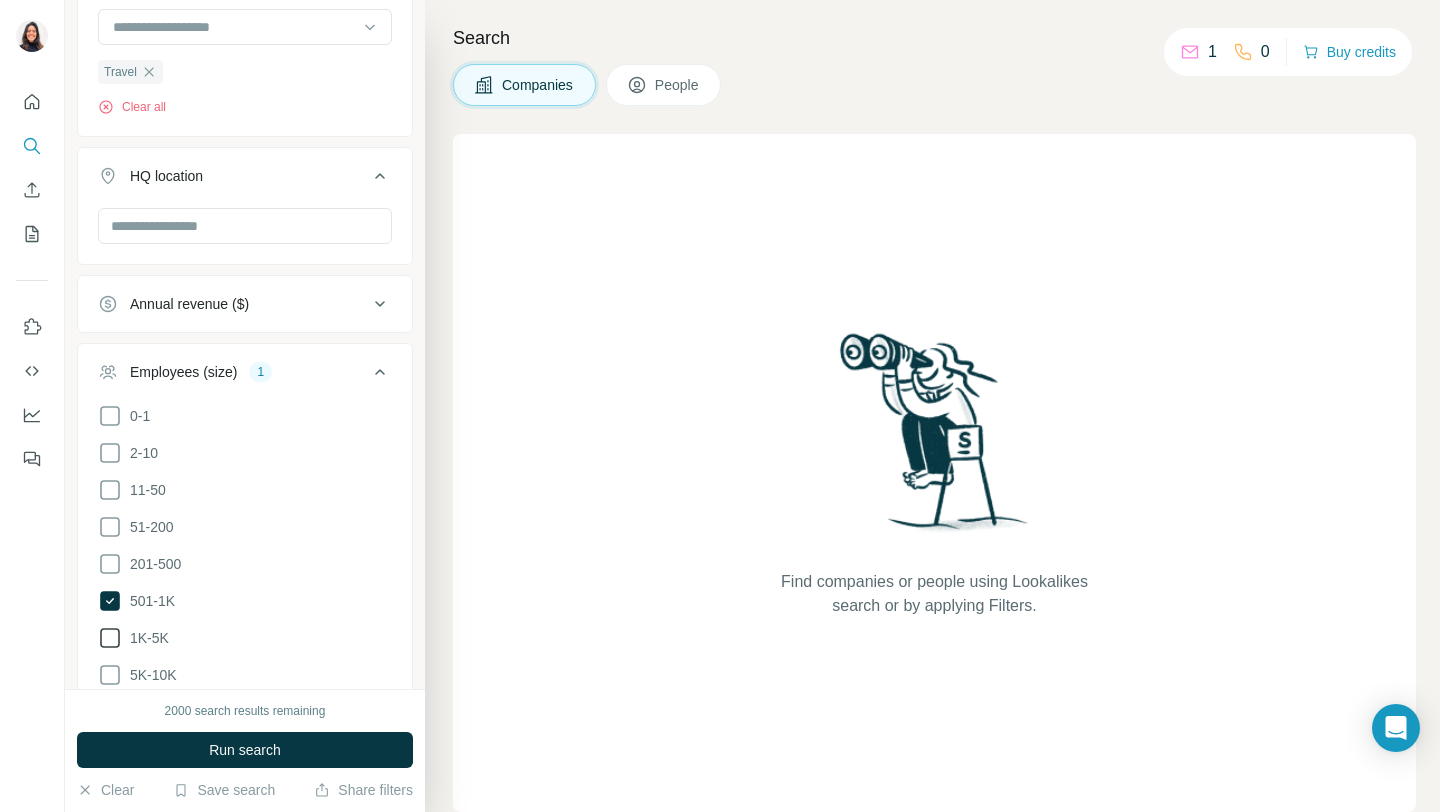 click 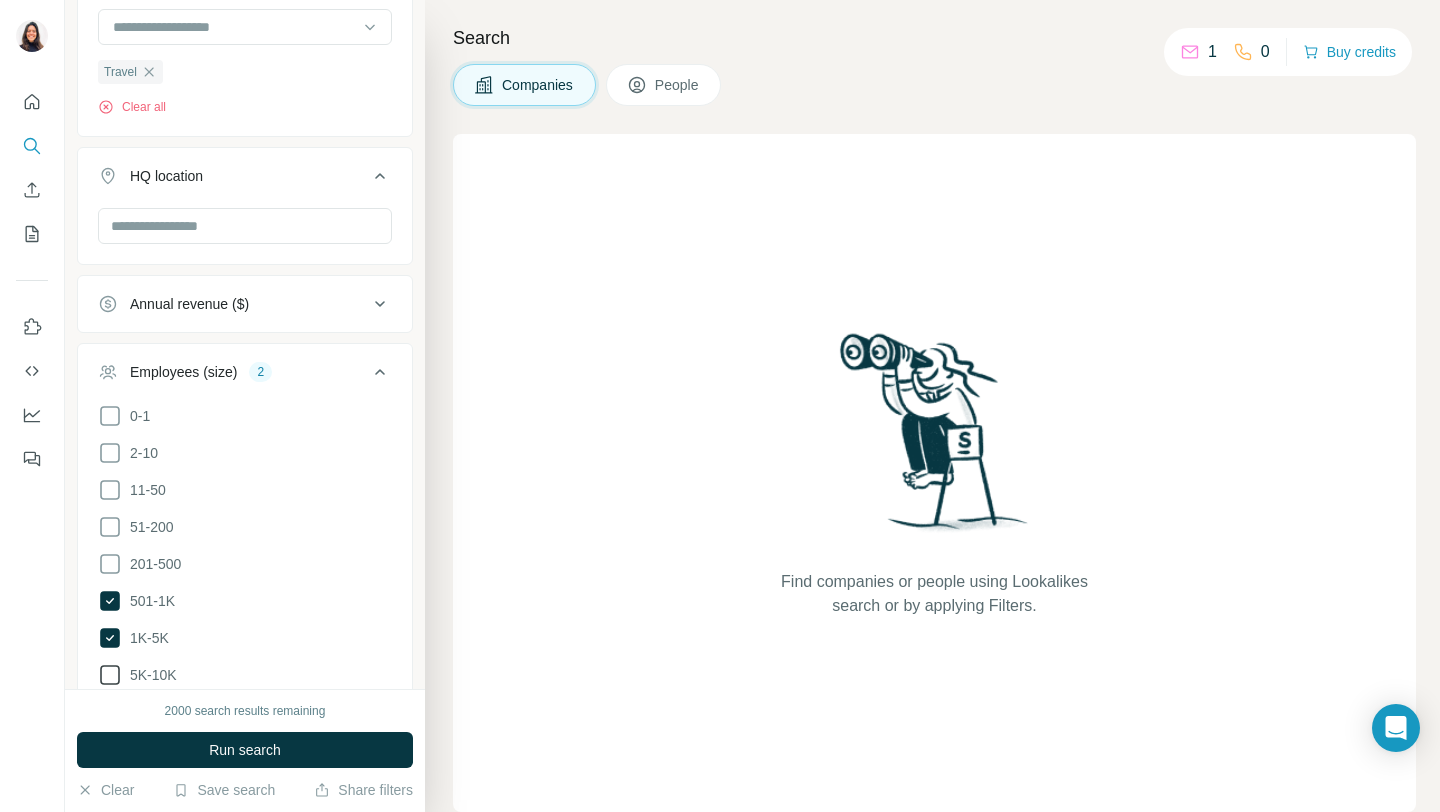 click 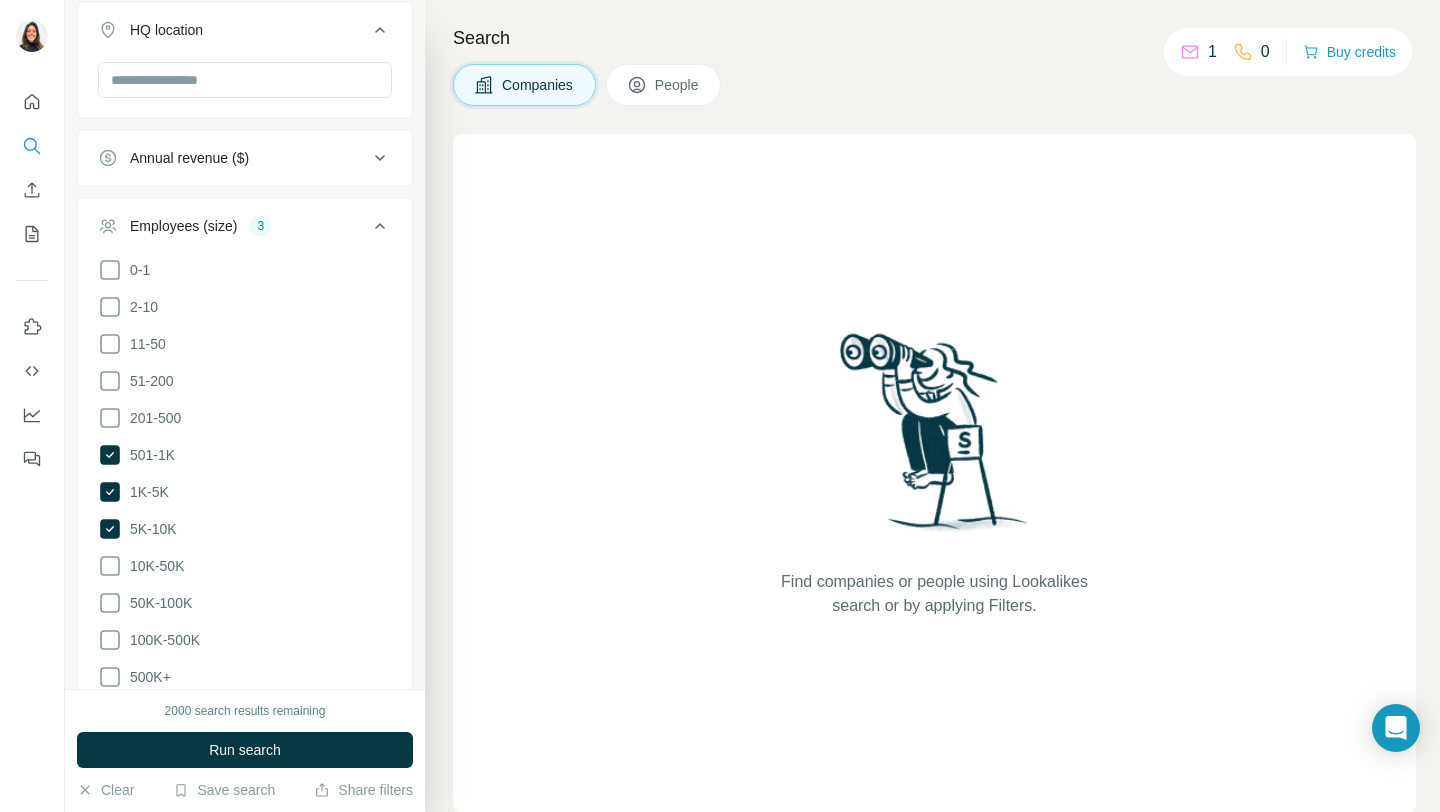 scroll, scrollTop: 351, scrollLeft: 0, axis: vertical 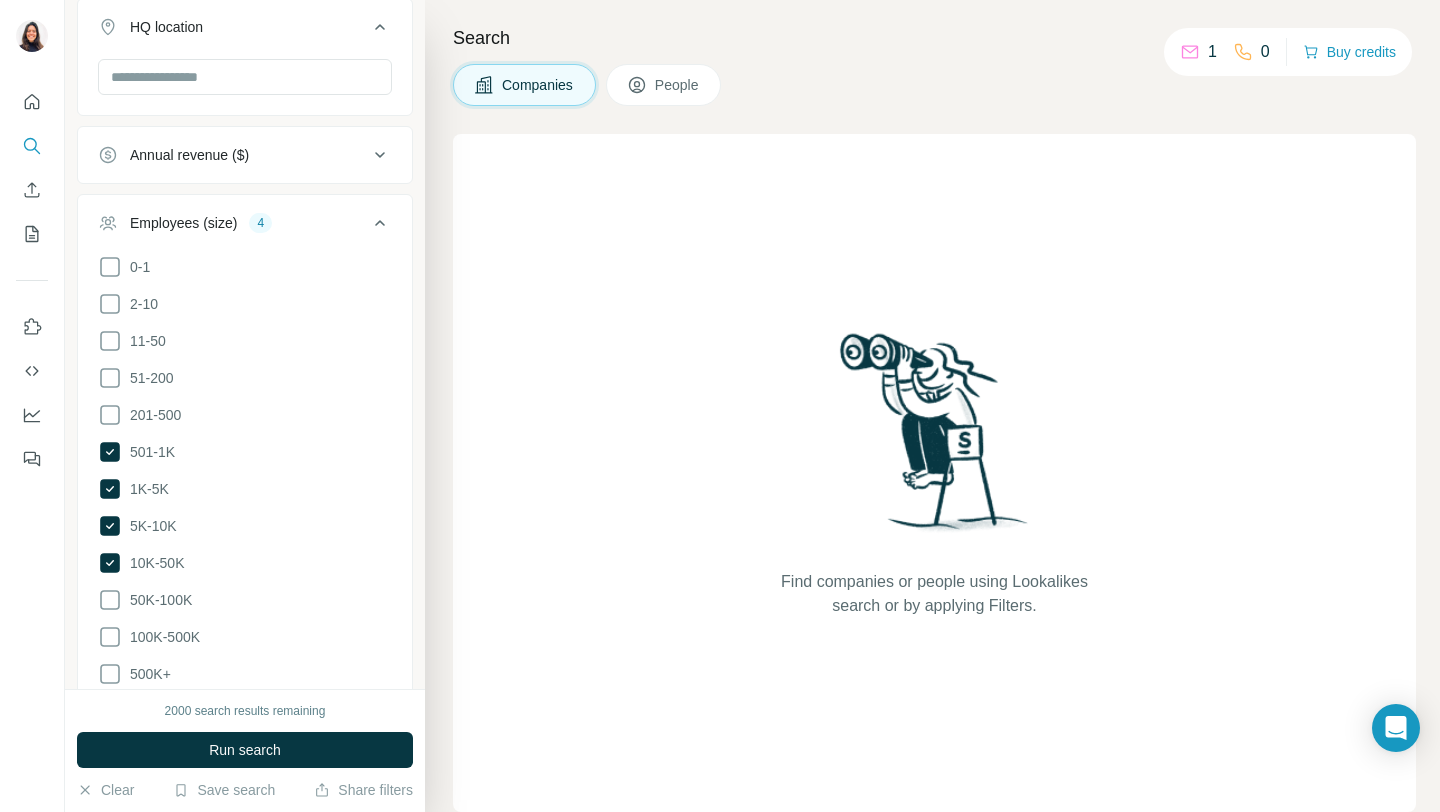 click on "Search Companies People Find companies or people using Lookalikes search or by applying Filters." at bounding box center [932, 406] 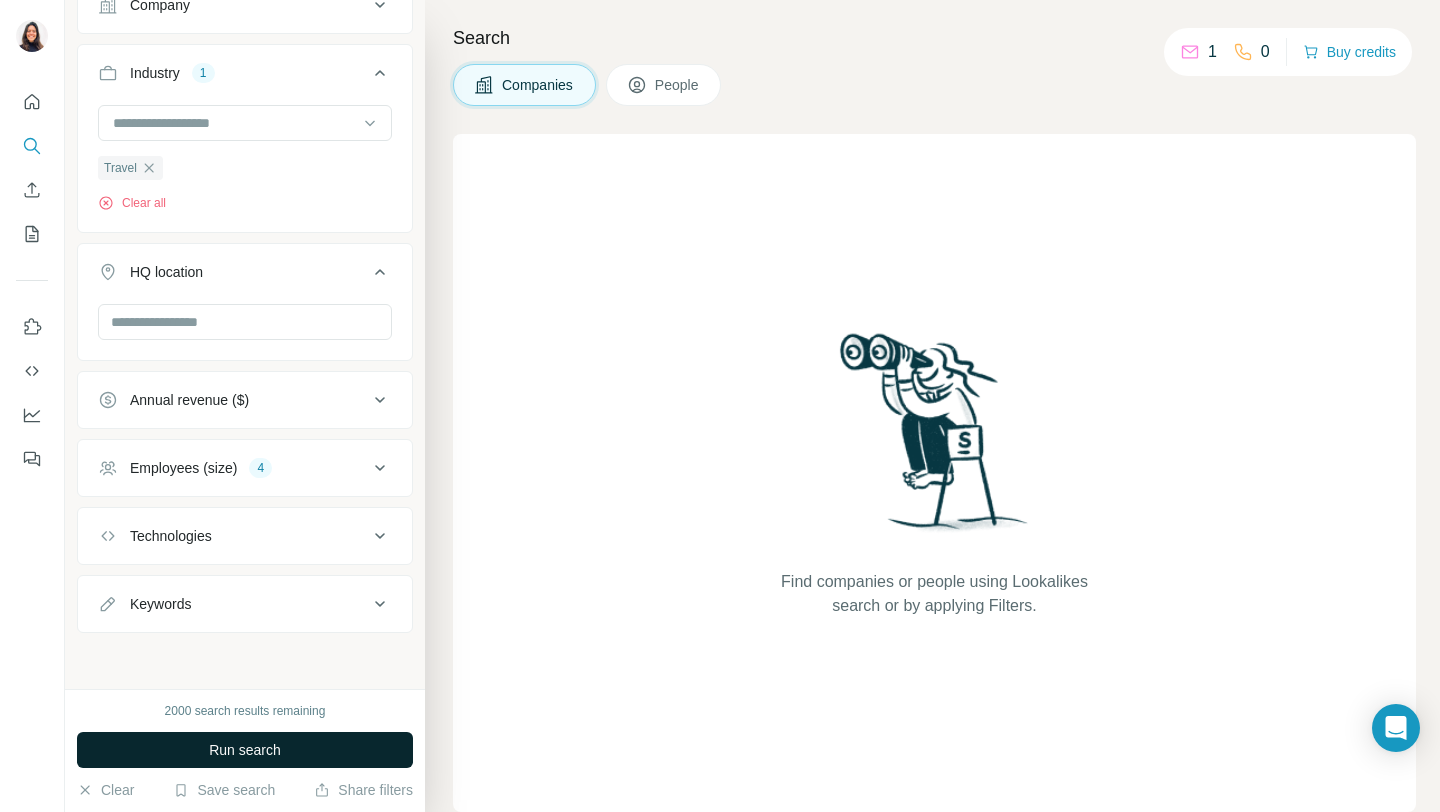 click on "Run search" at bounding box center [245, 750] 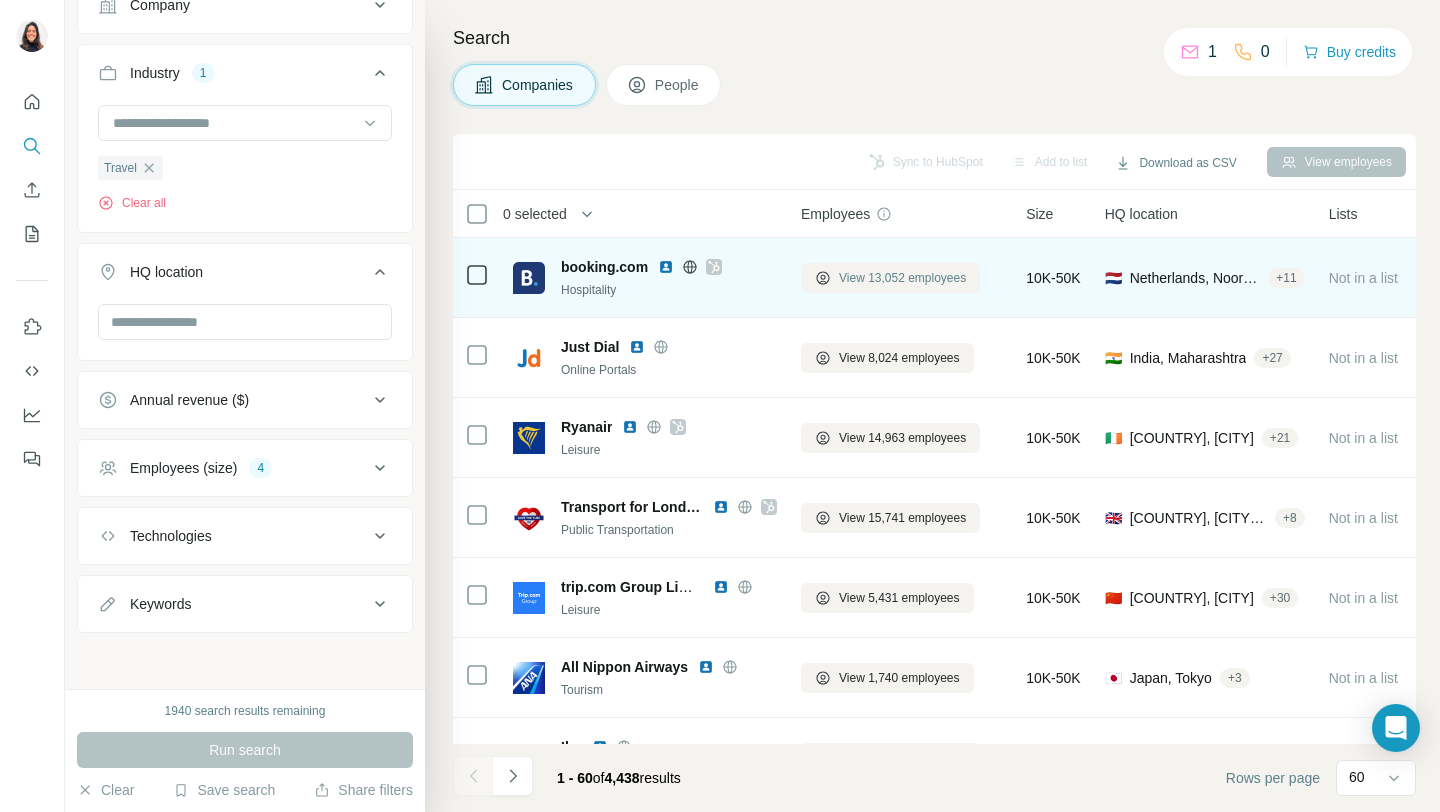 click on "View 13,052 employees" at bounding box center (902, 278) 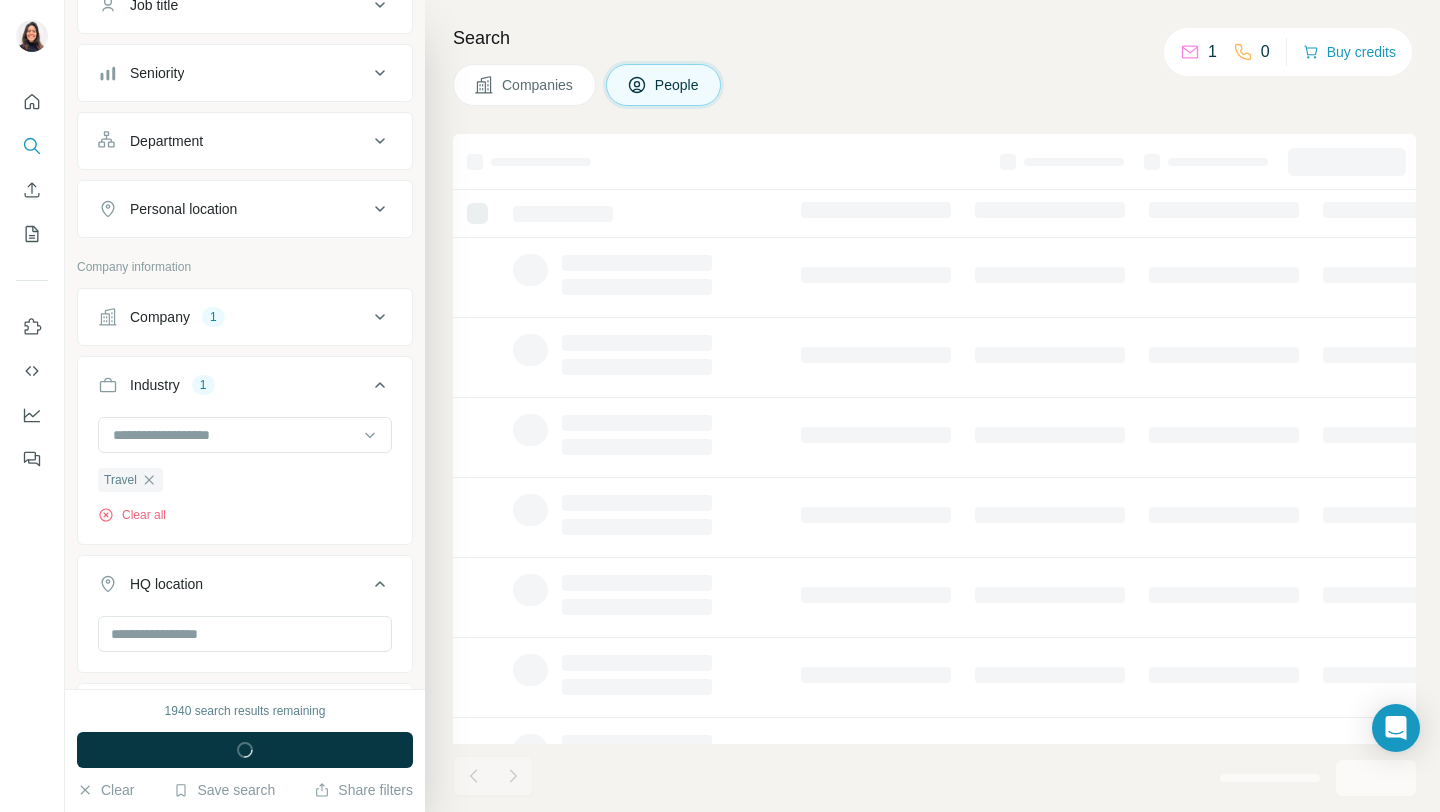 scroll, scrollTop: 418, scrollLeft: 0, axis: vertical 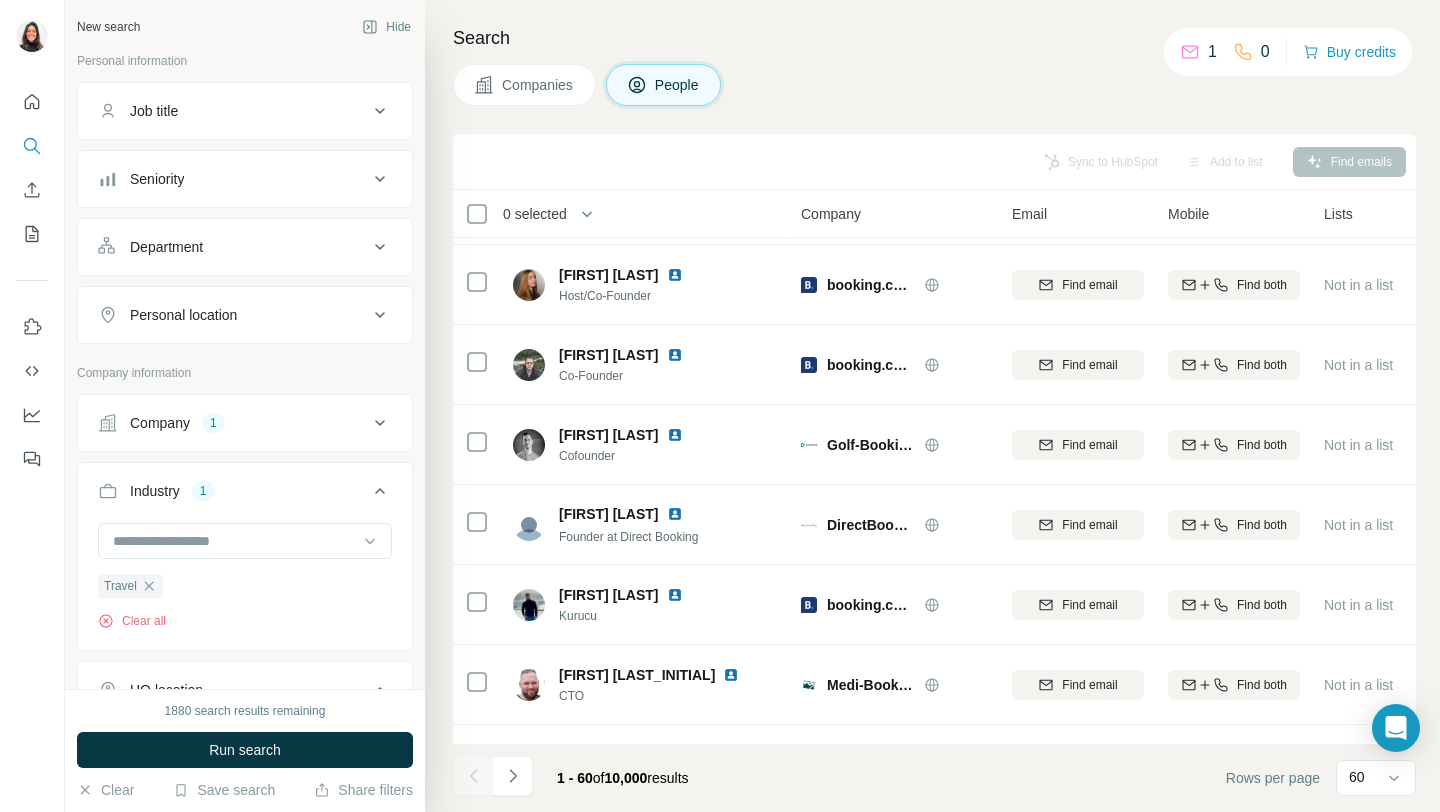 click on "Company 1" at bounding box center (233, 423) 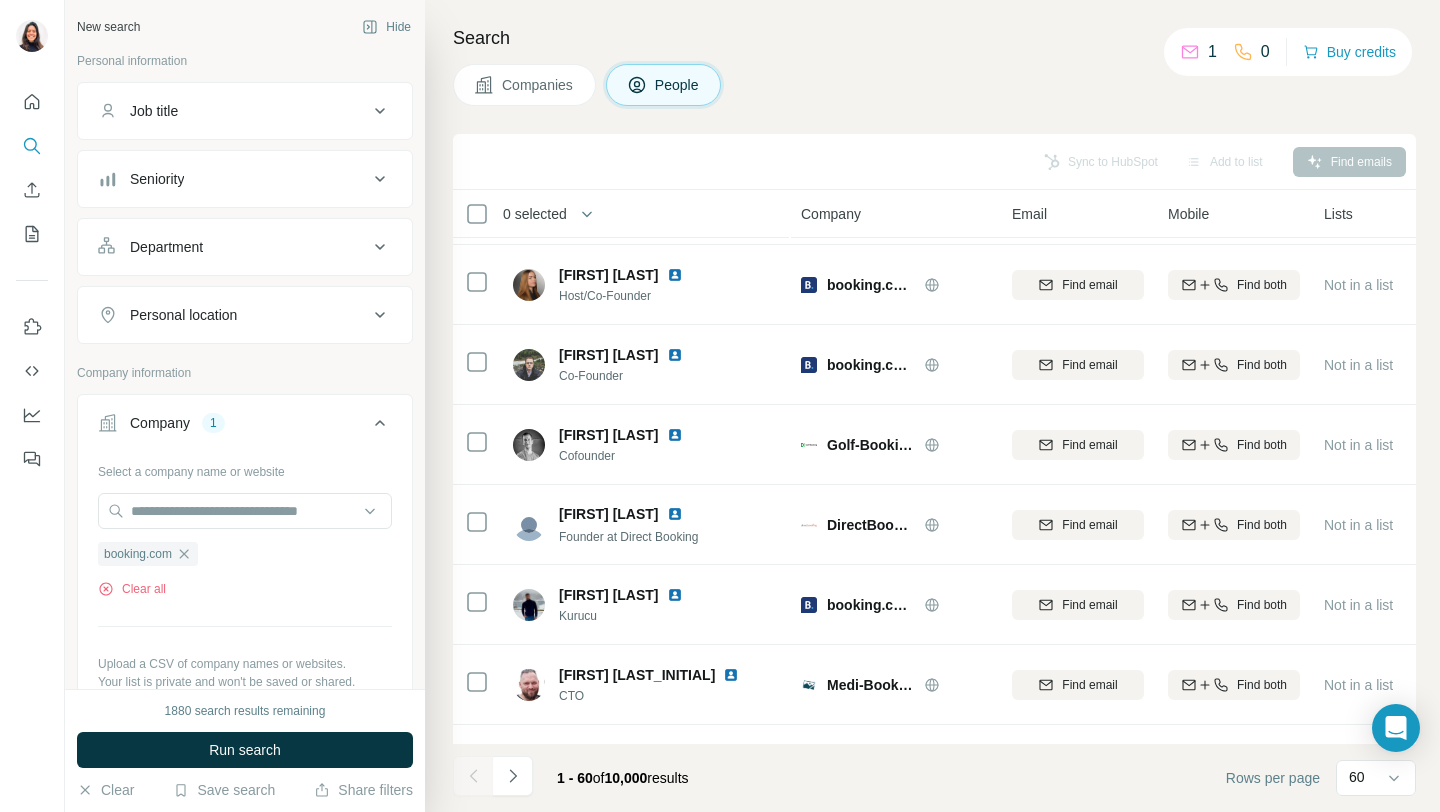 click on "Company 1" at bounding box center [233, 423] 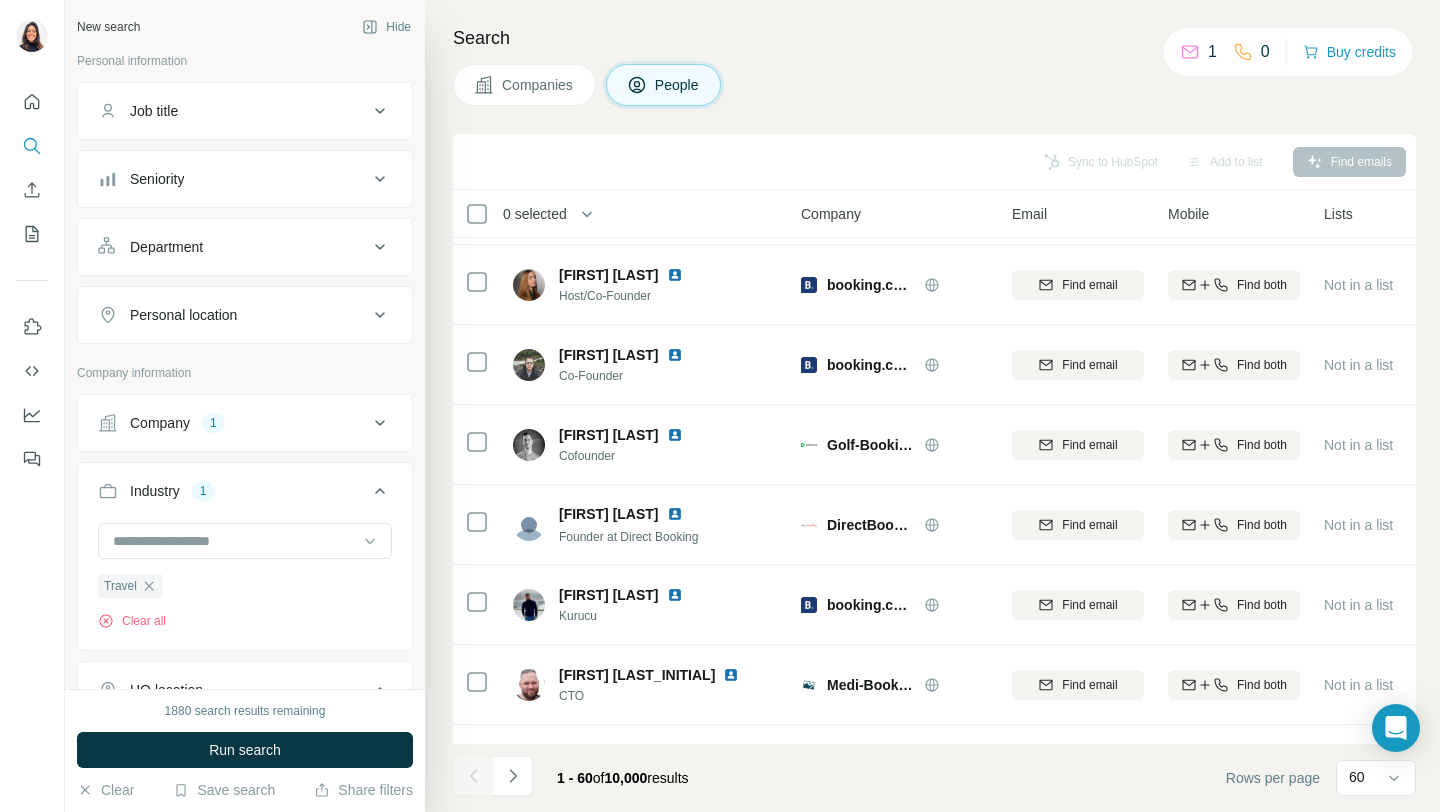 click on "Industry 1" at bounding box center [245, 495] 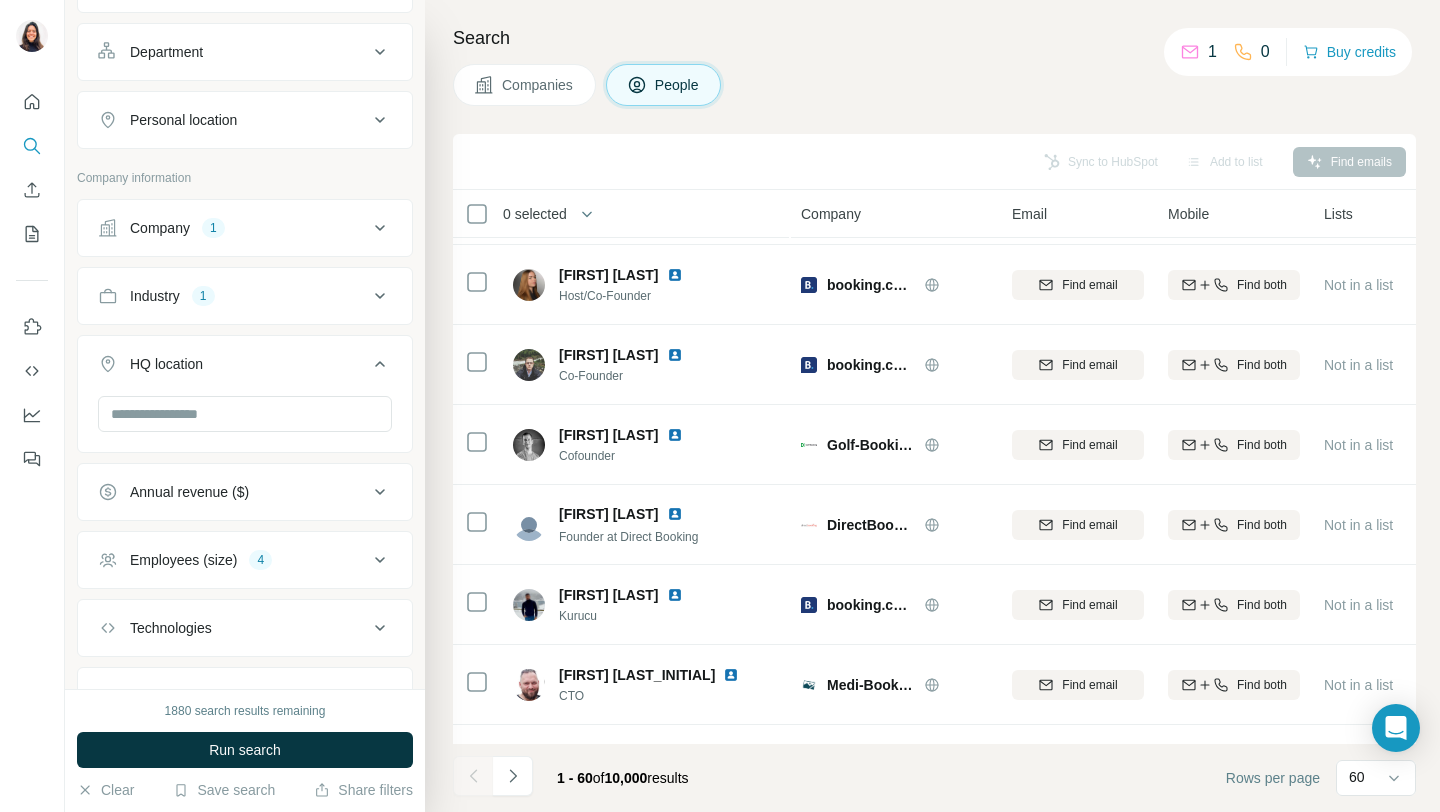 scroll, scrollTop: 198, scrollLeft: 0, axis: vertical 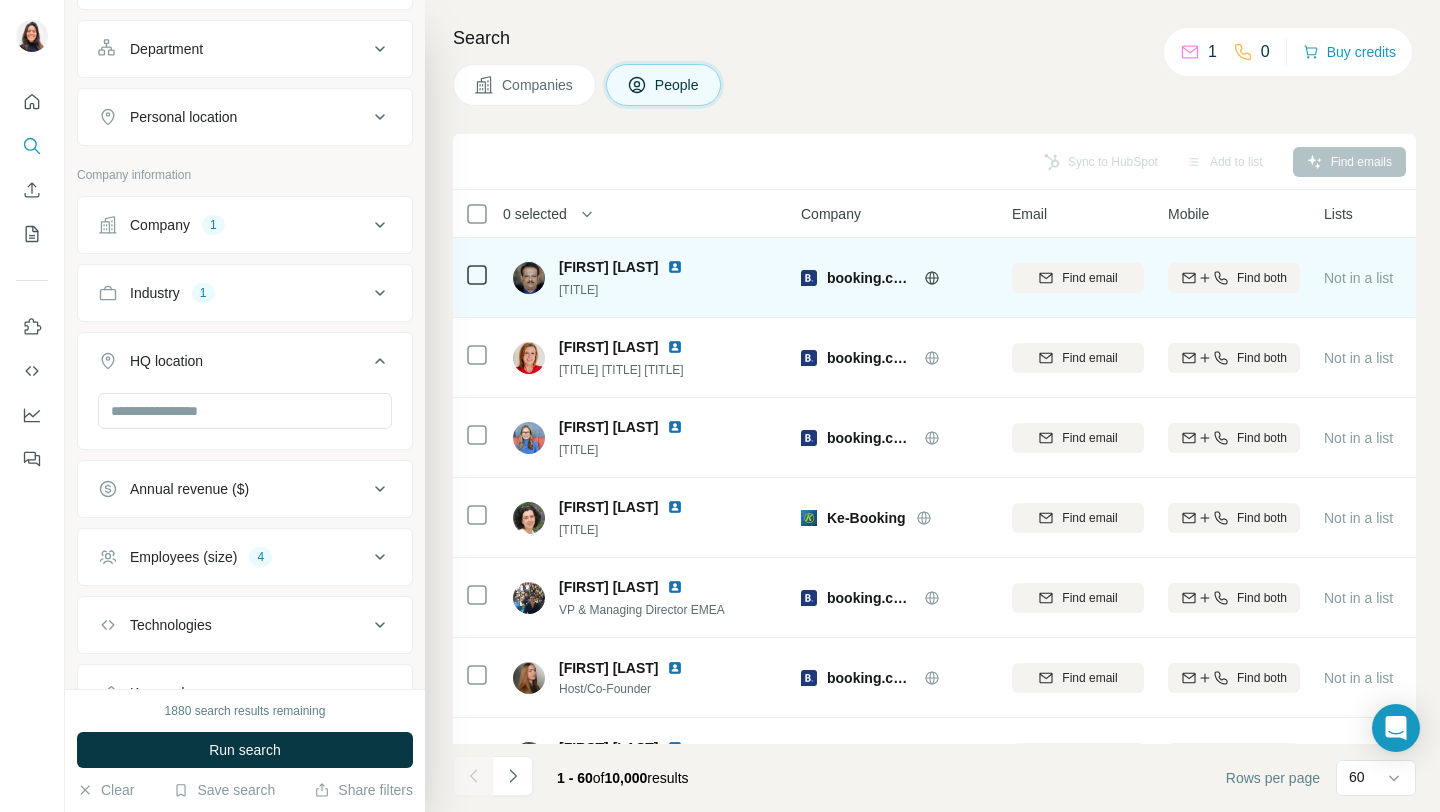 click 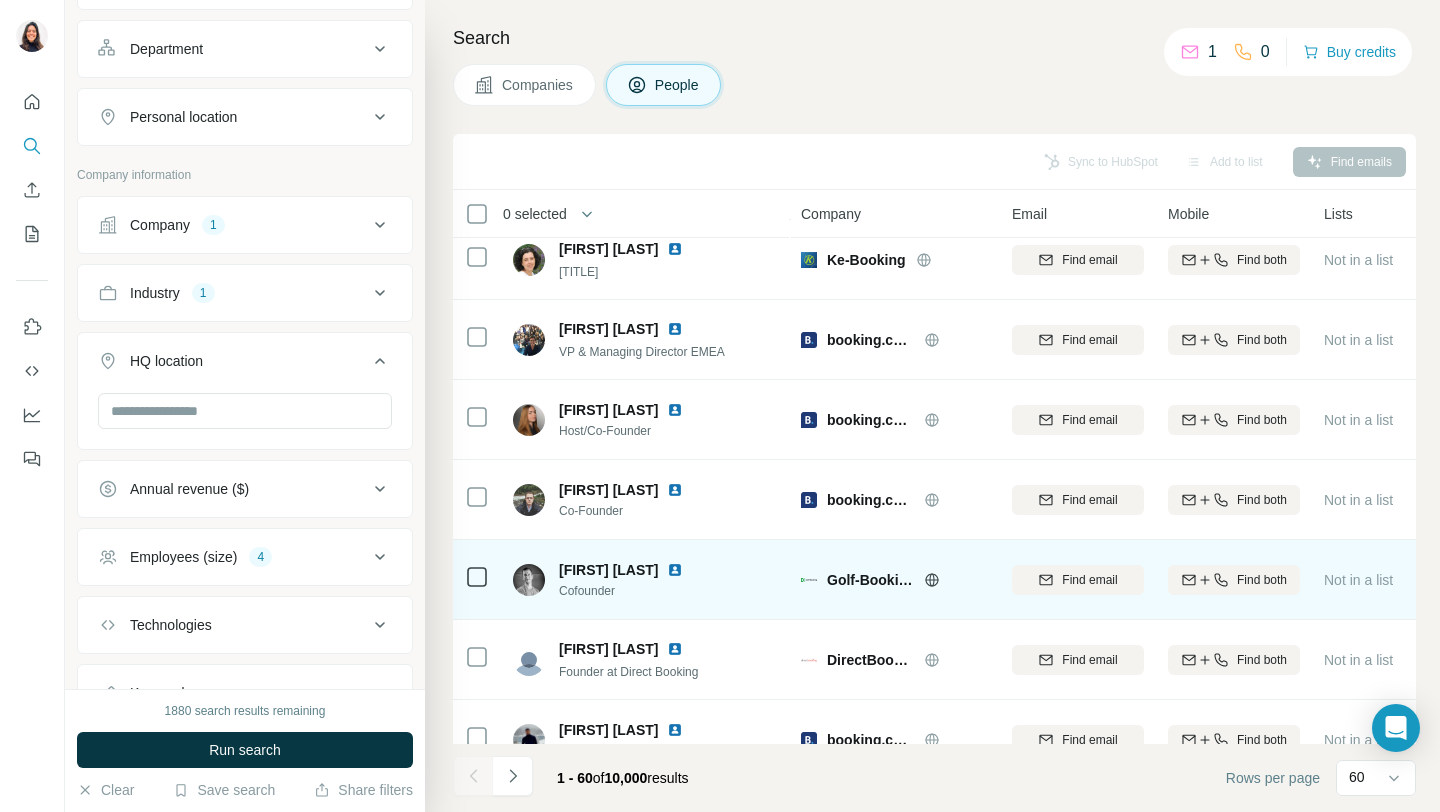 scroll, scrollTop: 0, scrollLeft: 0, axis: both 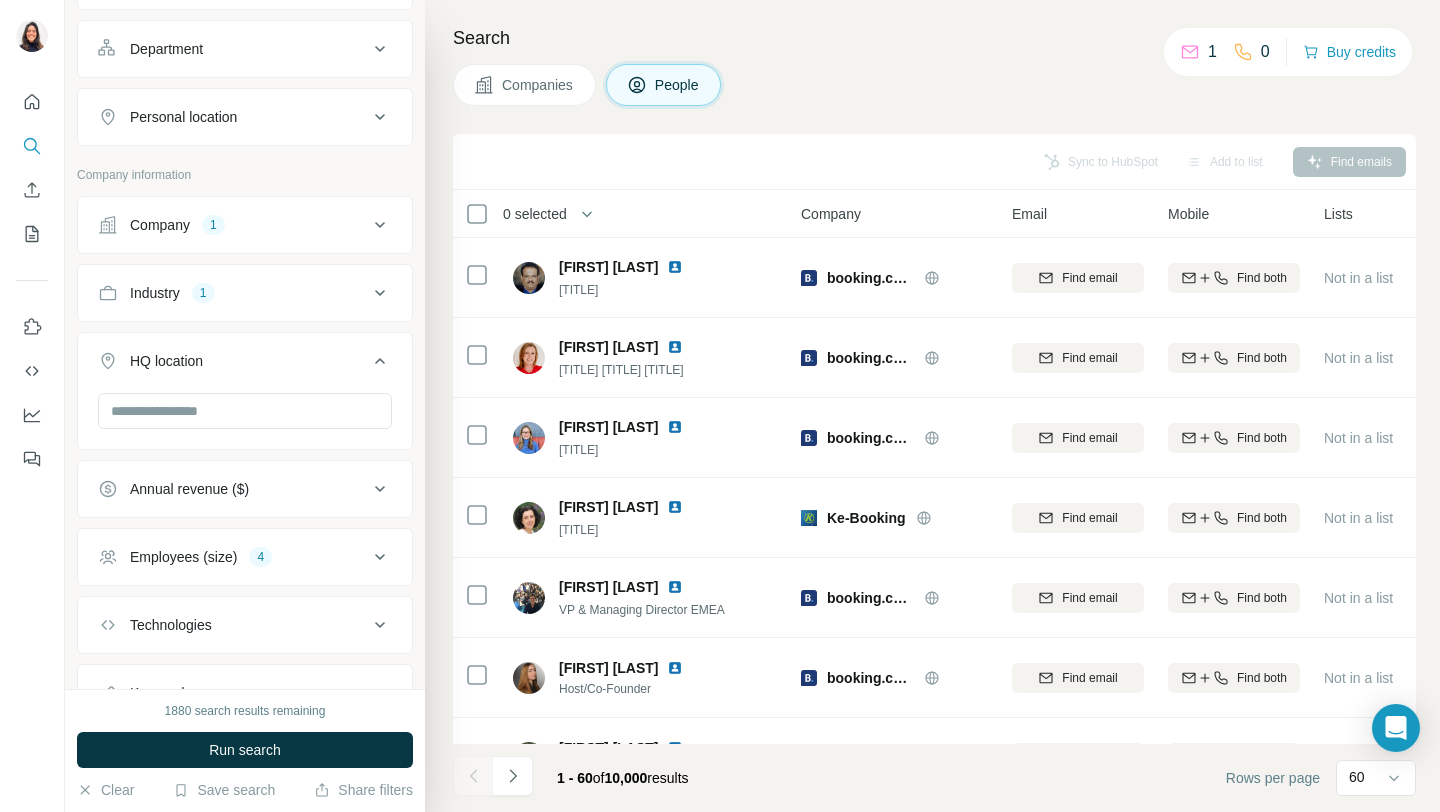 click on "Employees (size) 4" at bounding box center (233, 557) 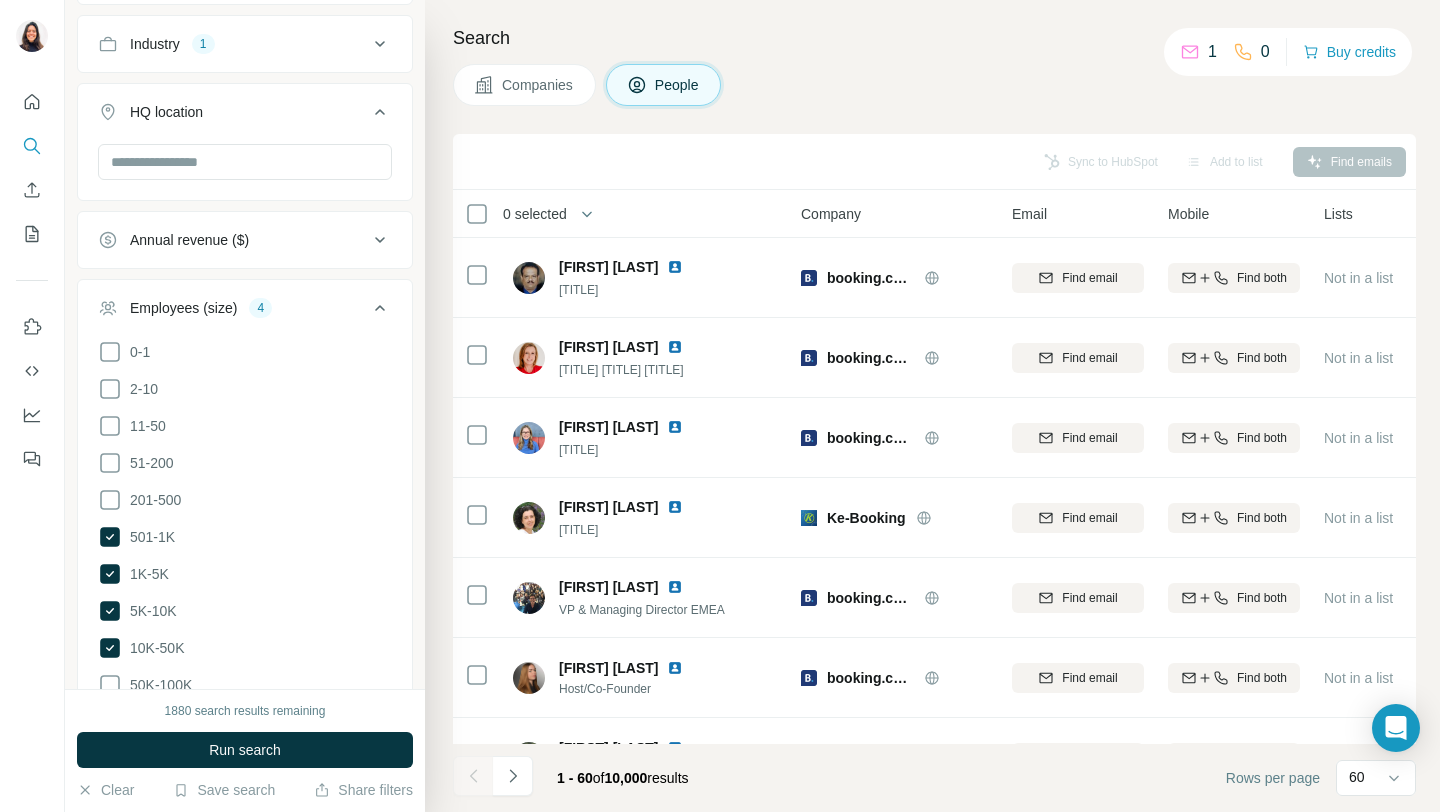 scroll, scrollTop: 0, scrollLeft: 0, axis: both 